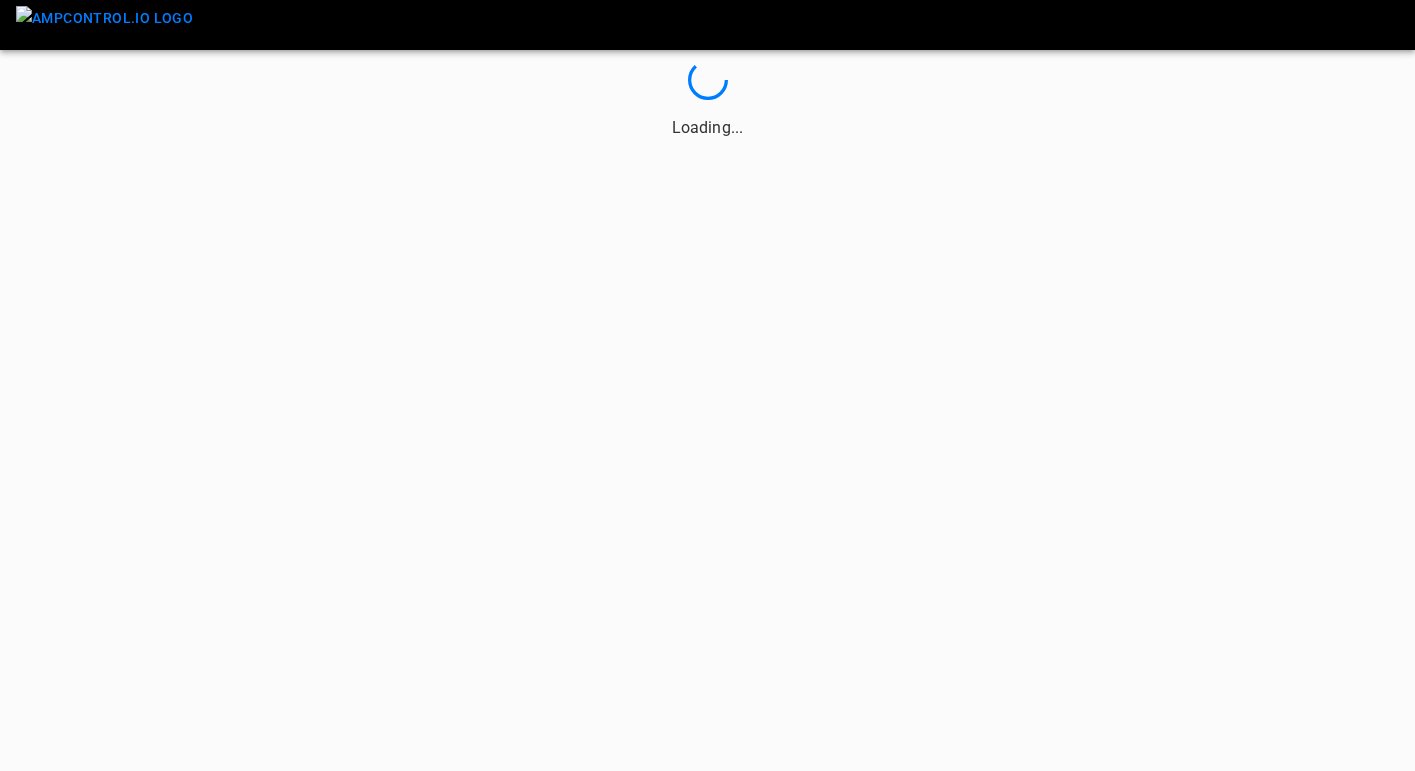 scroll, scrollTop: 0, scrollLeft: 0, axis: both 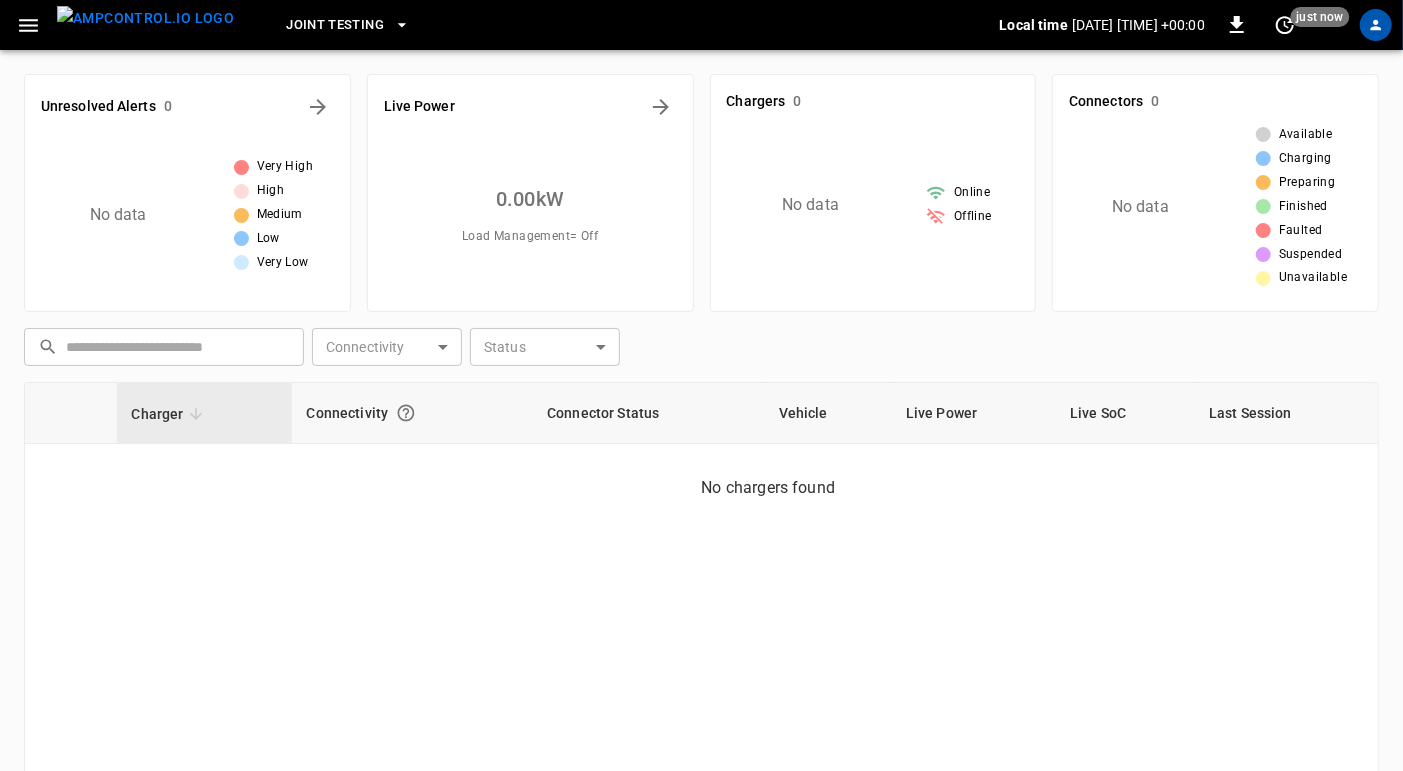 click on "Charger Connectivity Connector Status Vehicle Live Power Live SoC Last Session No chargers found" at bounding box center (701, 652) 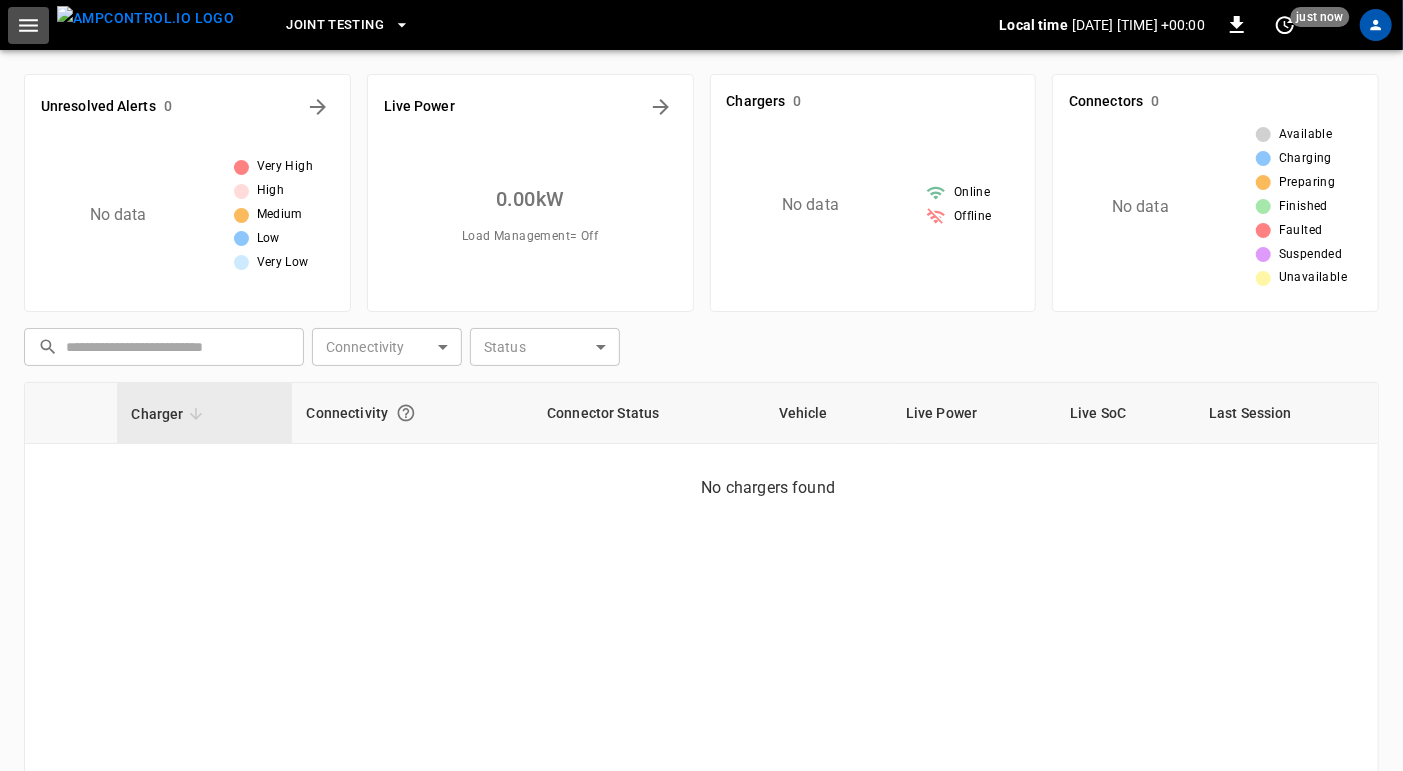 click at bounding box center [28, 25] 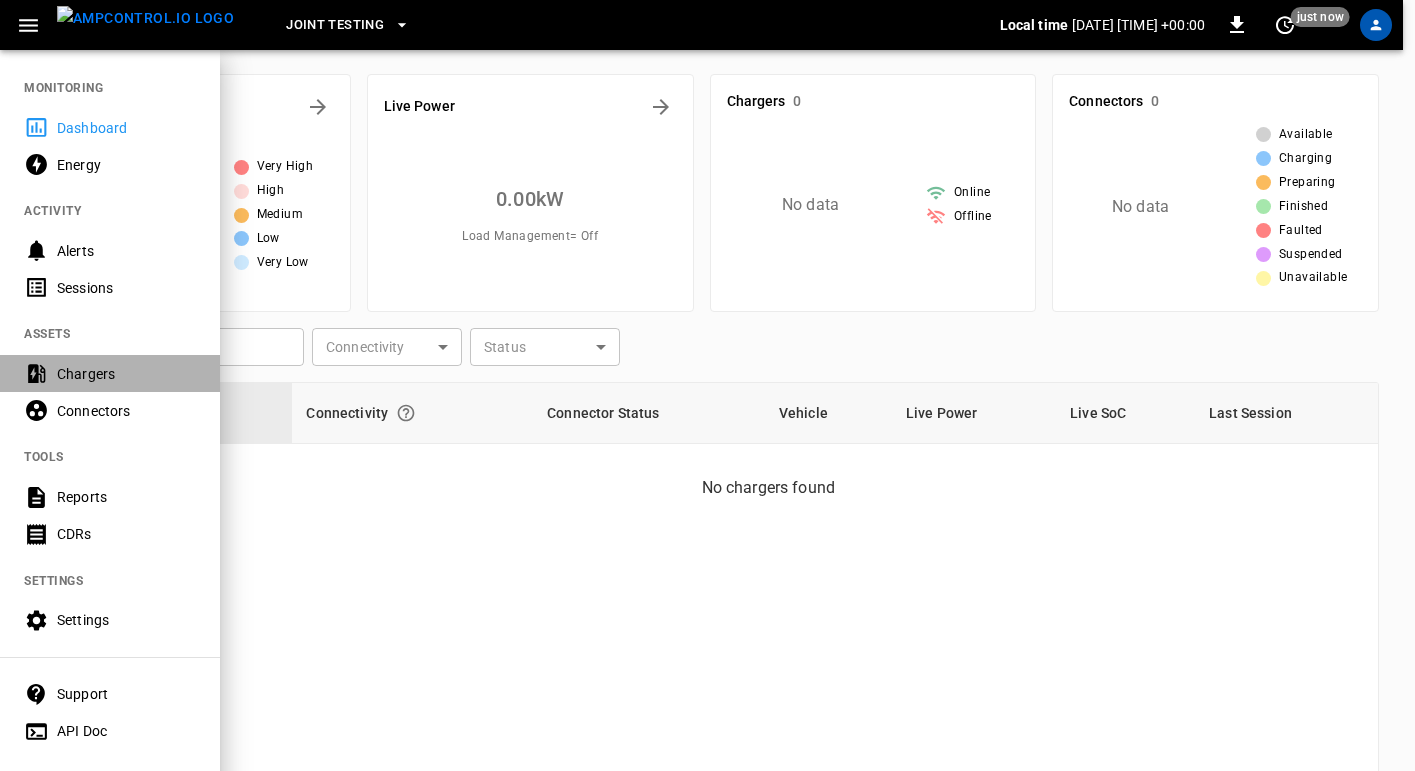 click on "Chargers" at bounding box center (126, 374) 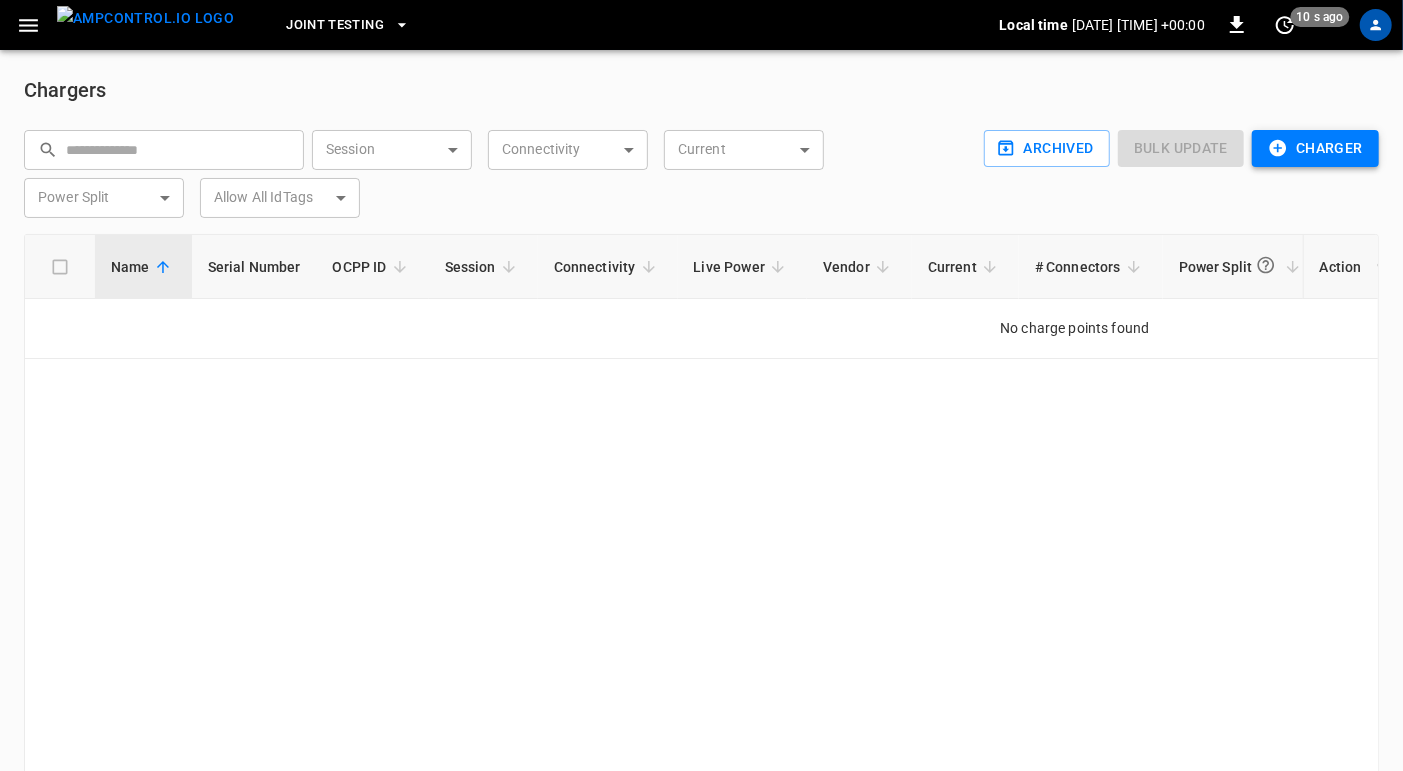 click on "Charger" at bounding box center [1181, 148] 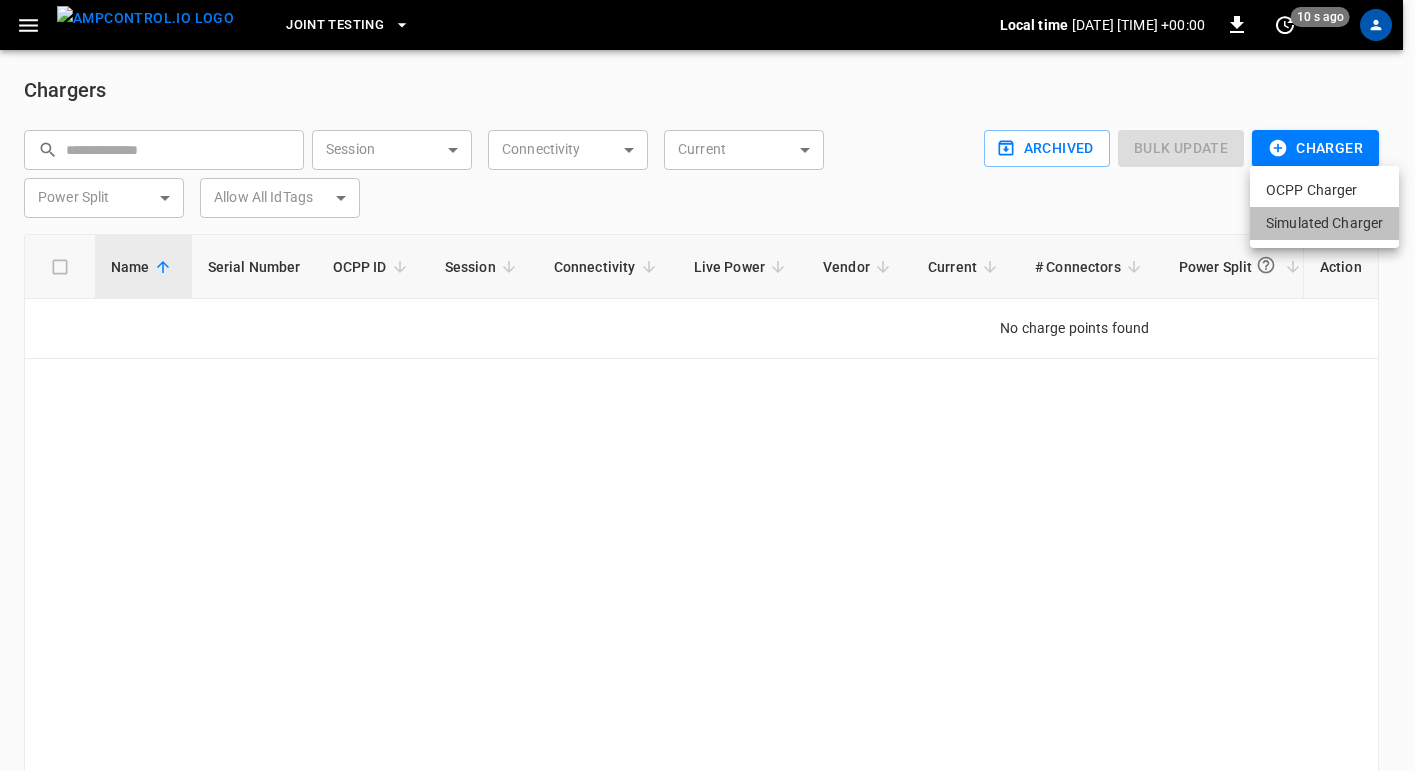 click on "Simulated Charger" at bounding box center [1324, 223] 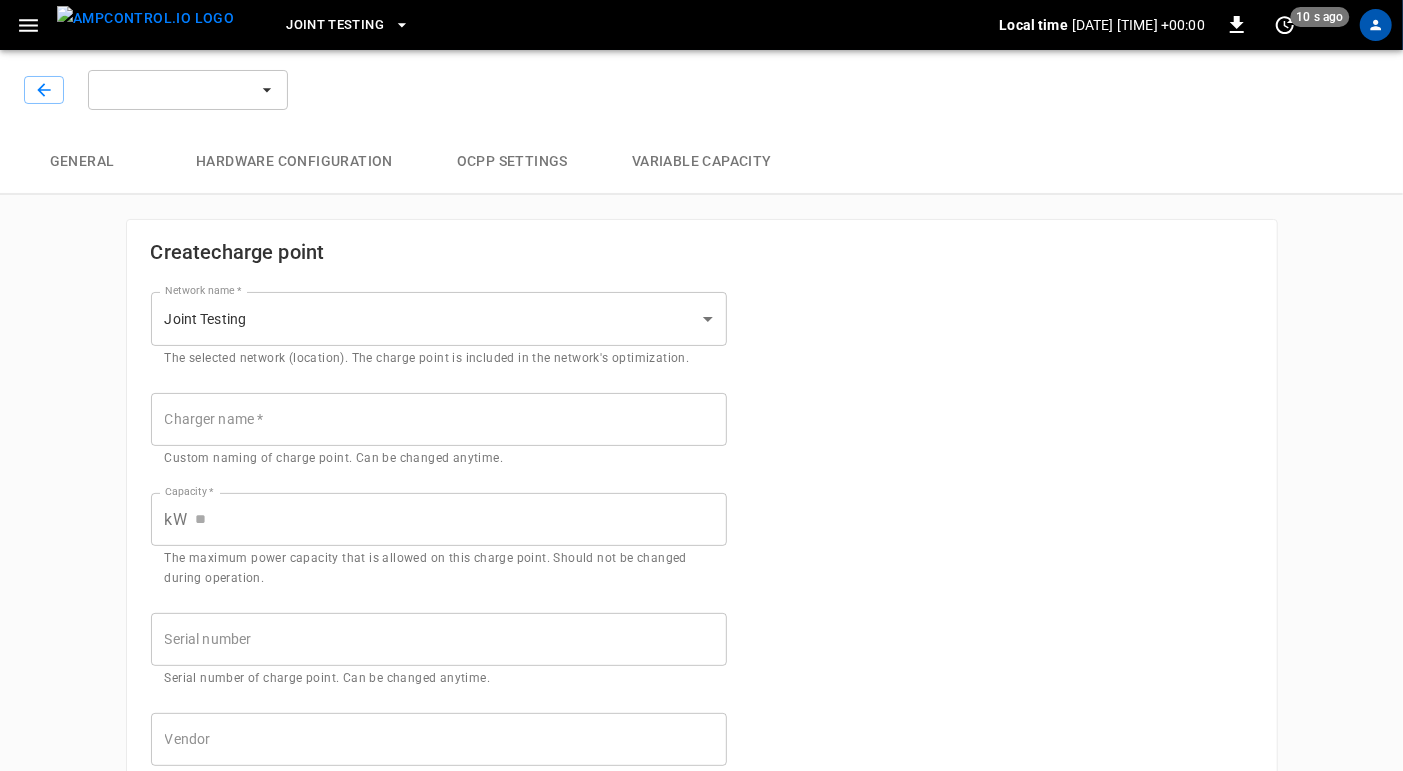 click on "Charger name   *" at bounding box center [439, 419] 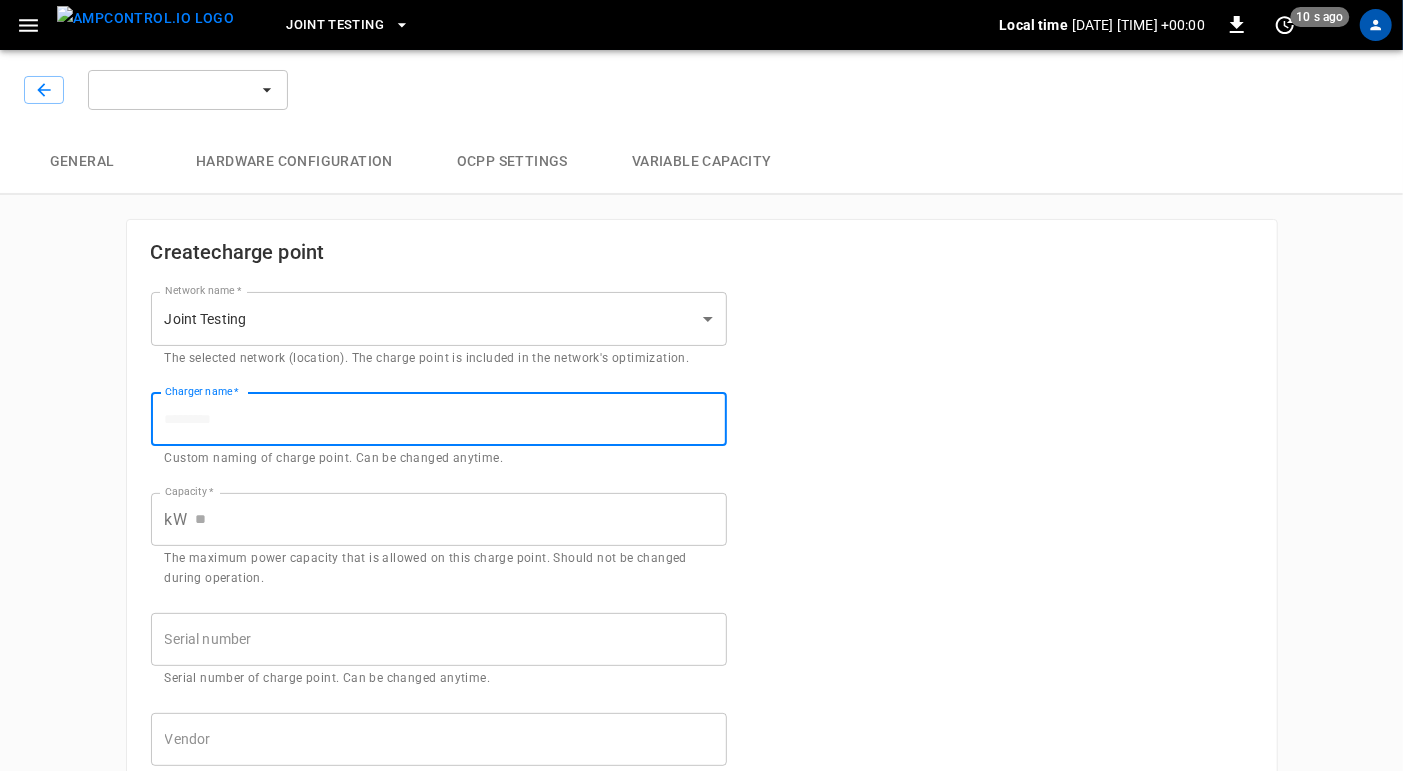 type on "*****" 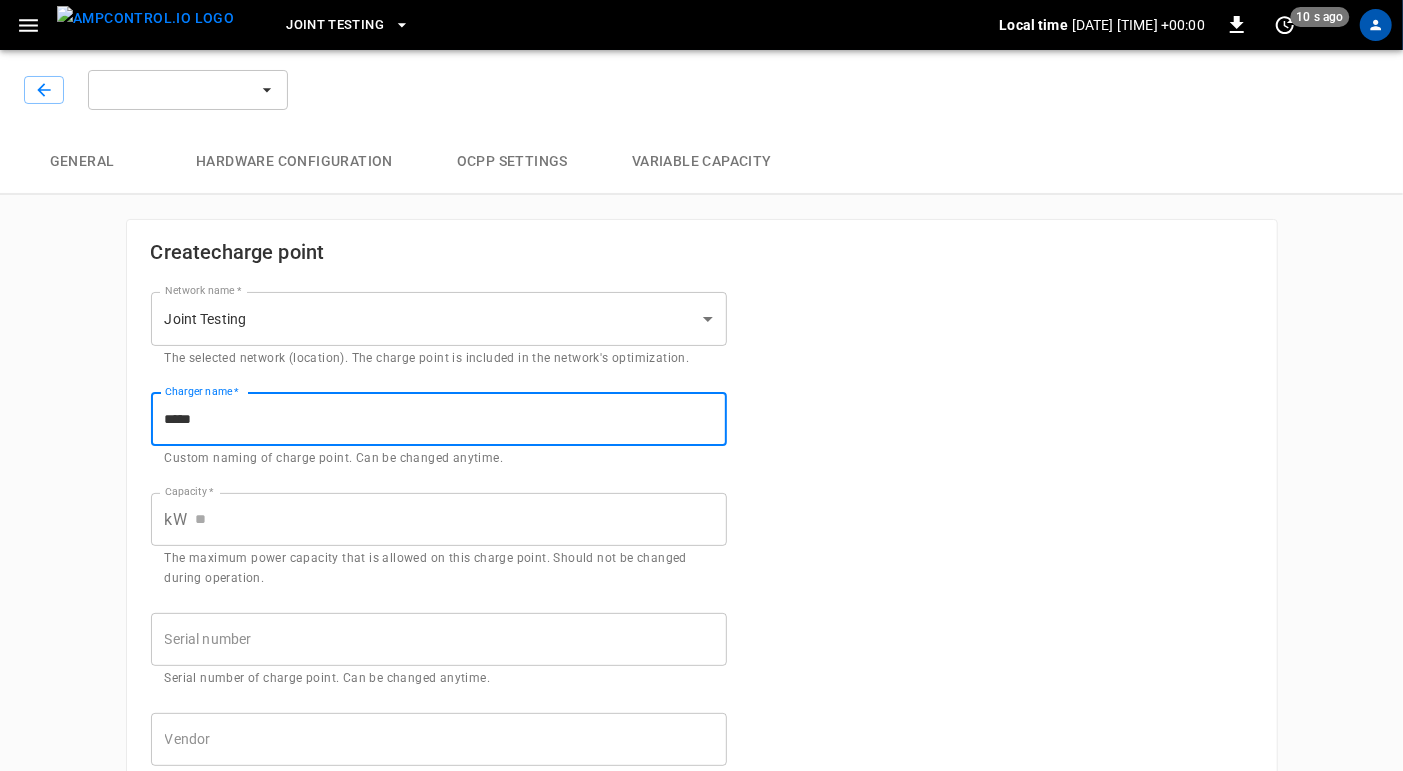 type on "****" 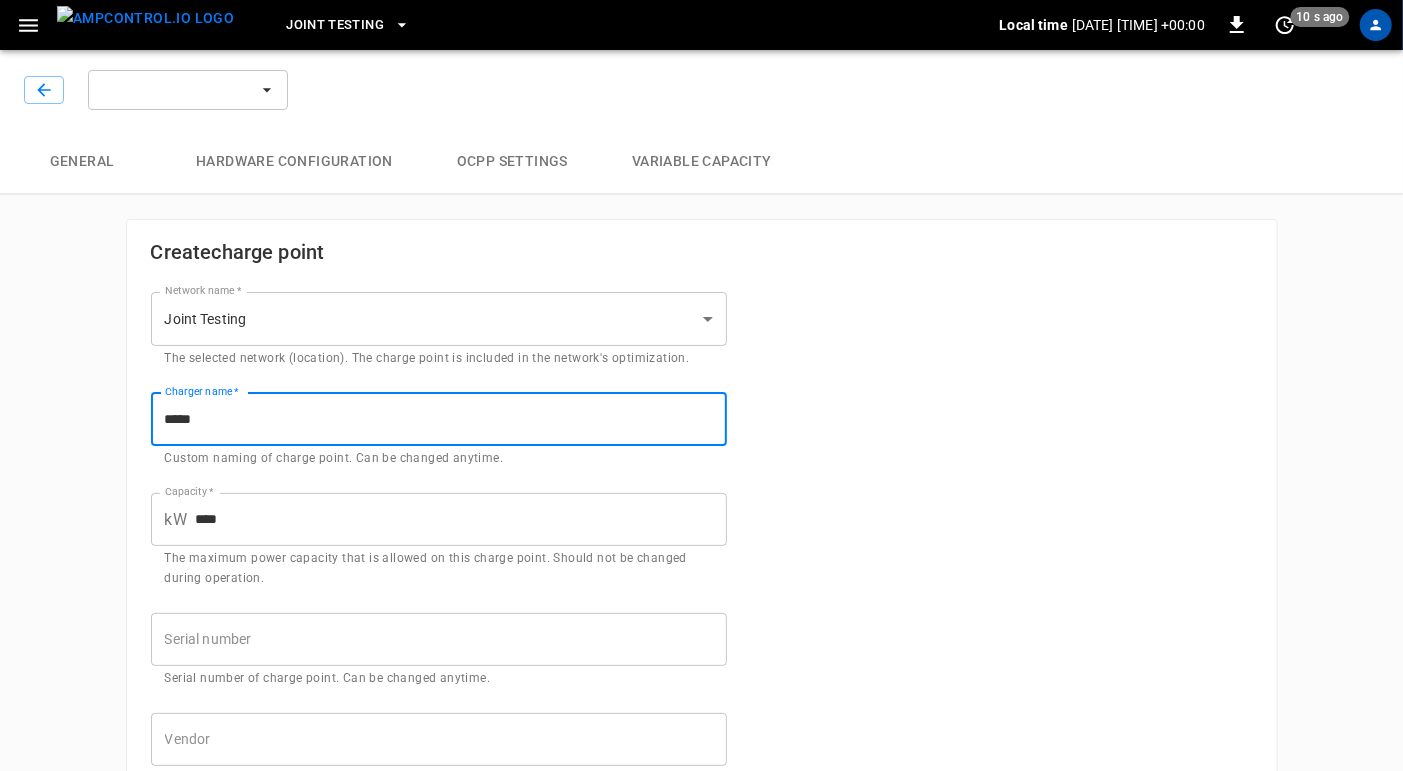 type on "********" 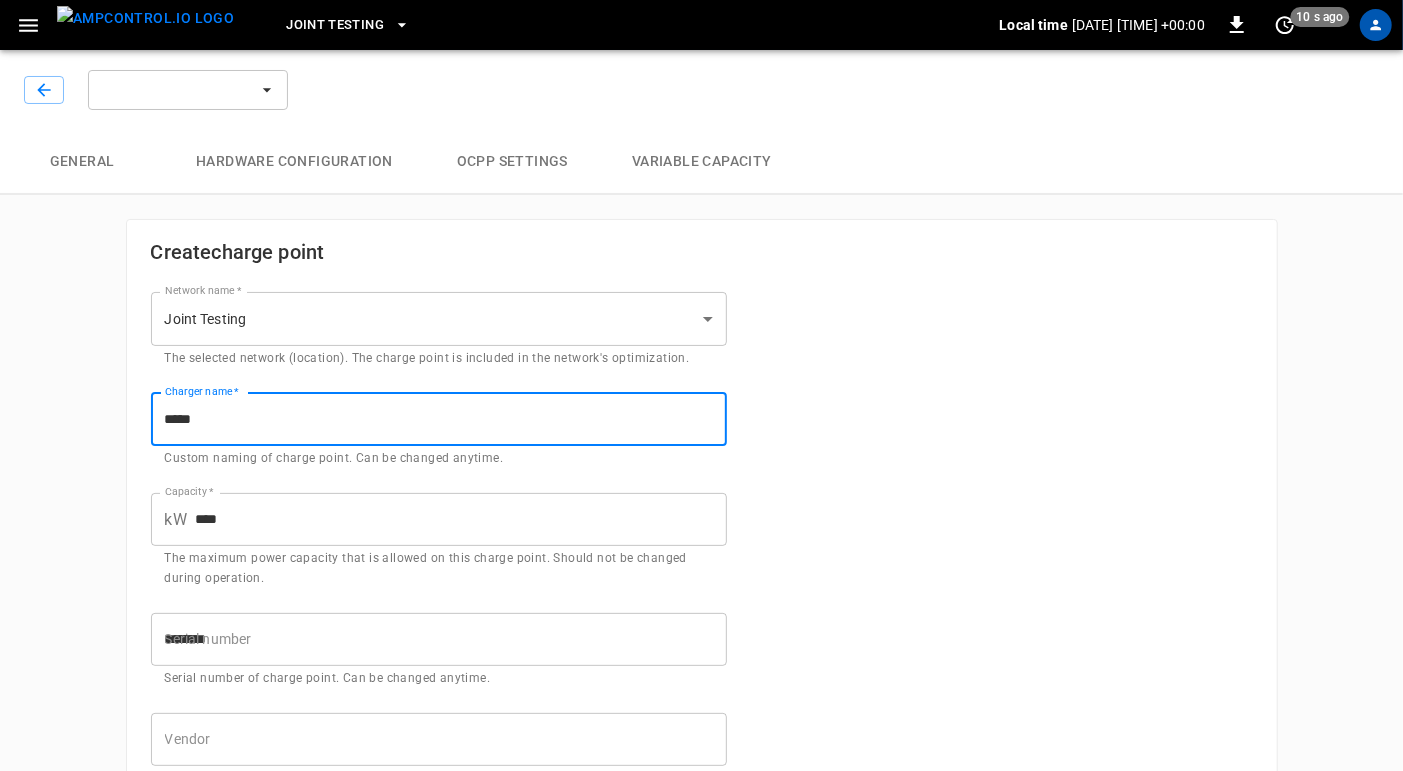 type on "*****" 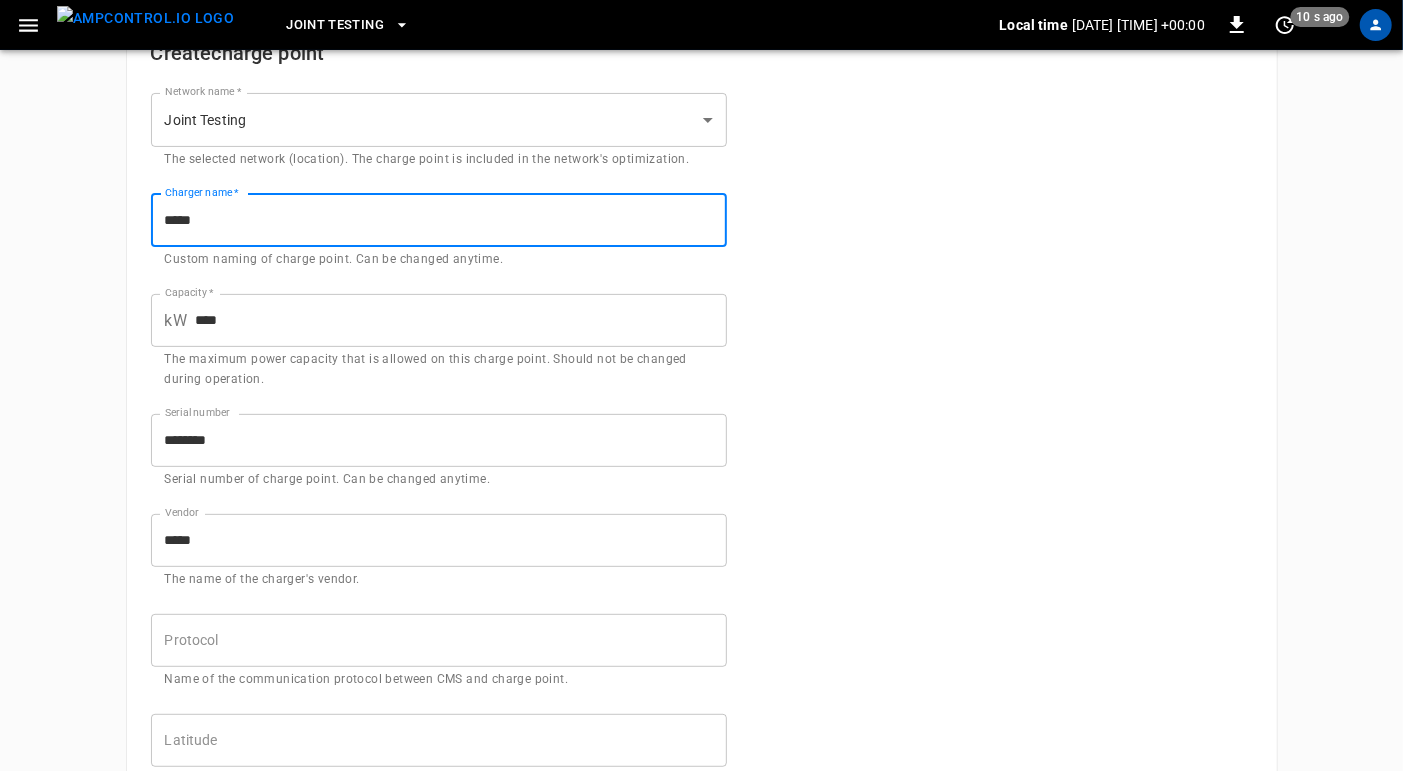 scroll, scrollTop: 300, scrollLeft: 0, axis: vertical 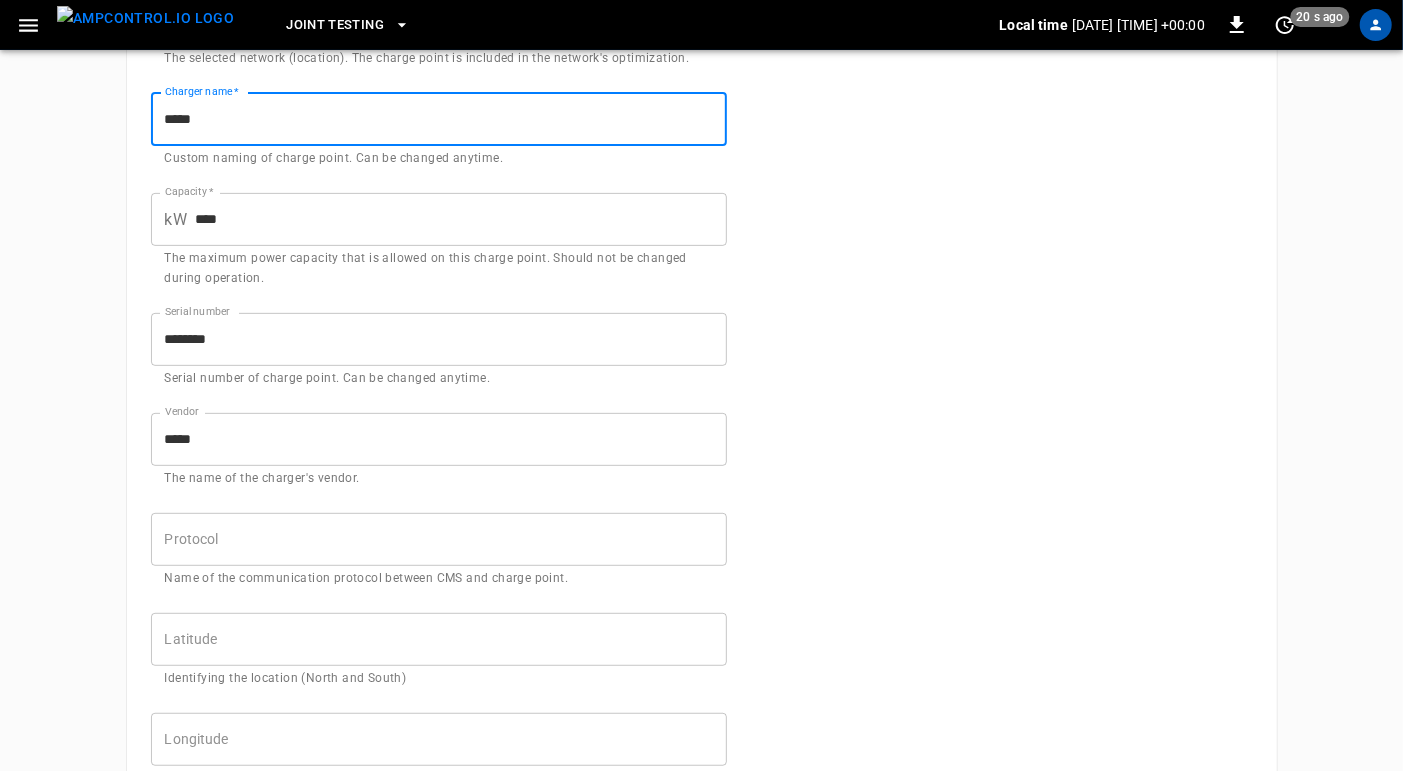 click on "Protocol" at bounding box center [439, 539] 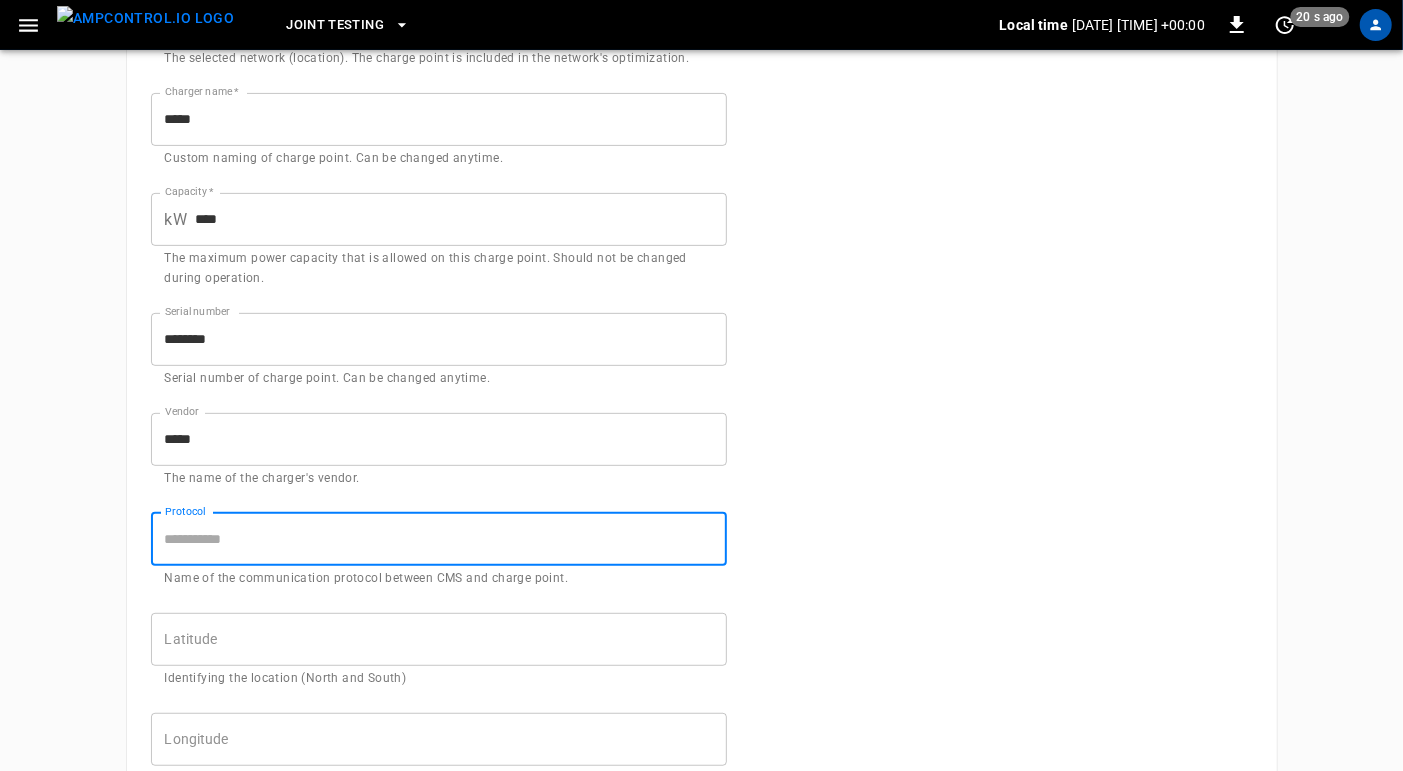 click on "Protocol" at bounding box center [439, 539] 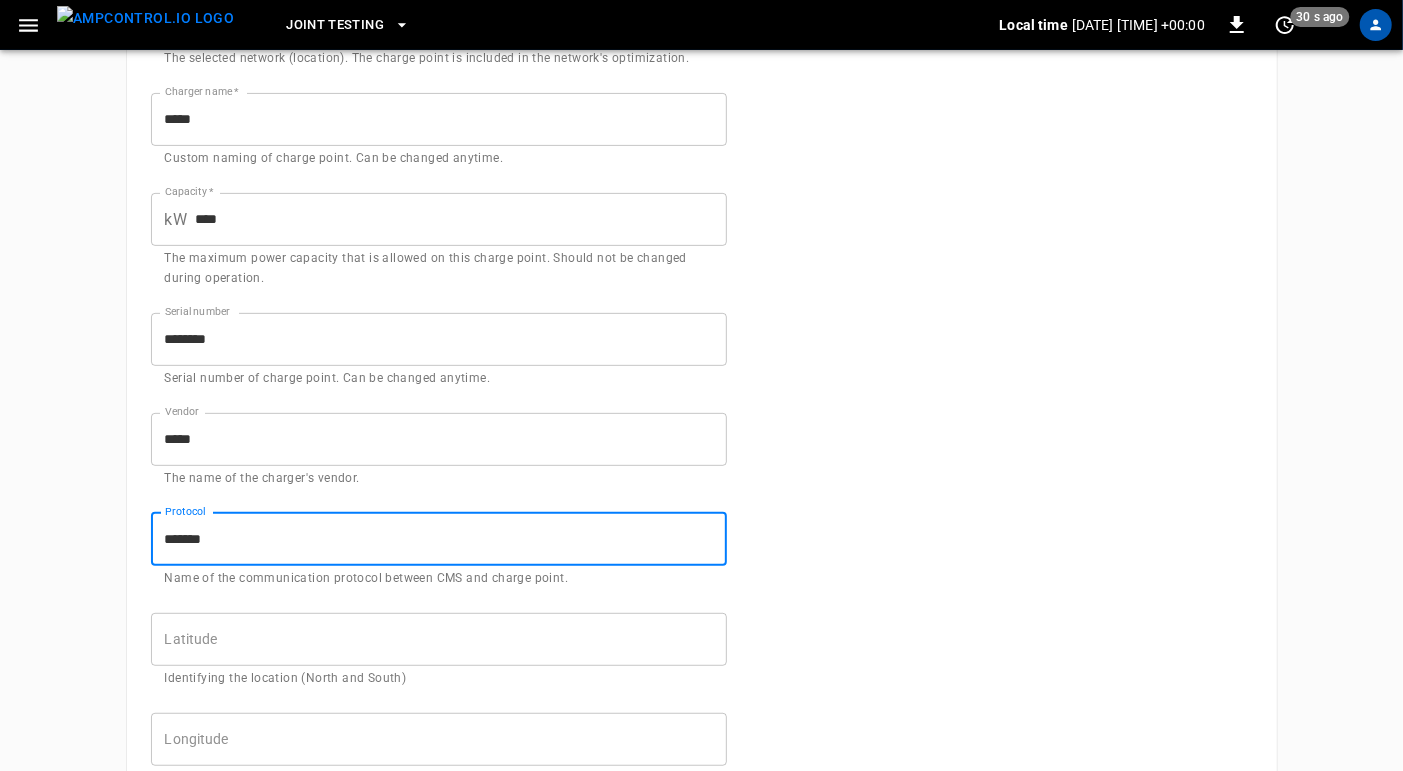 type on "*******" 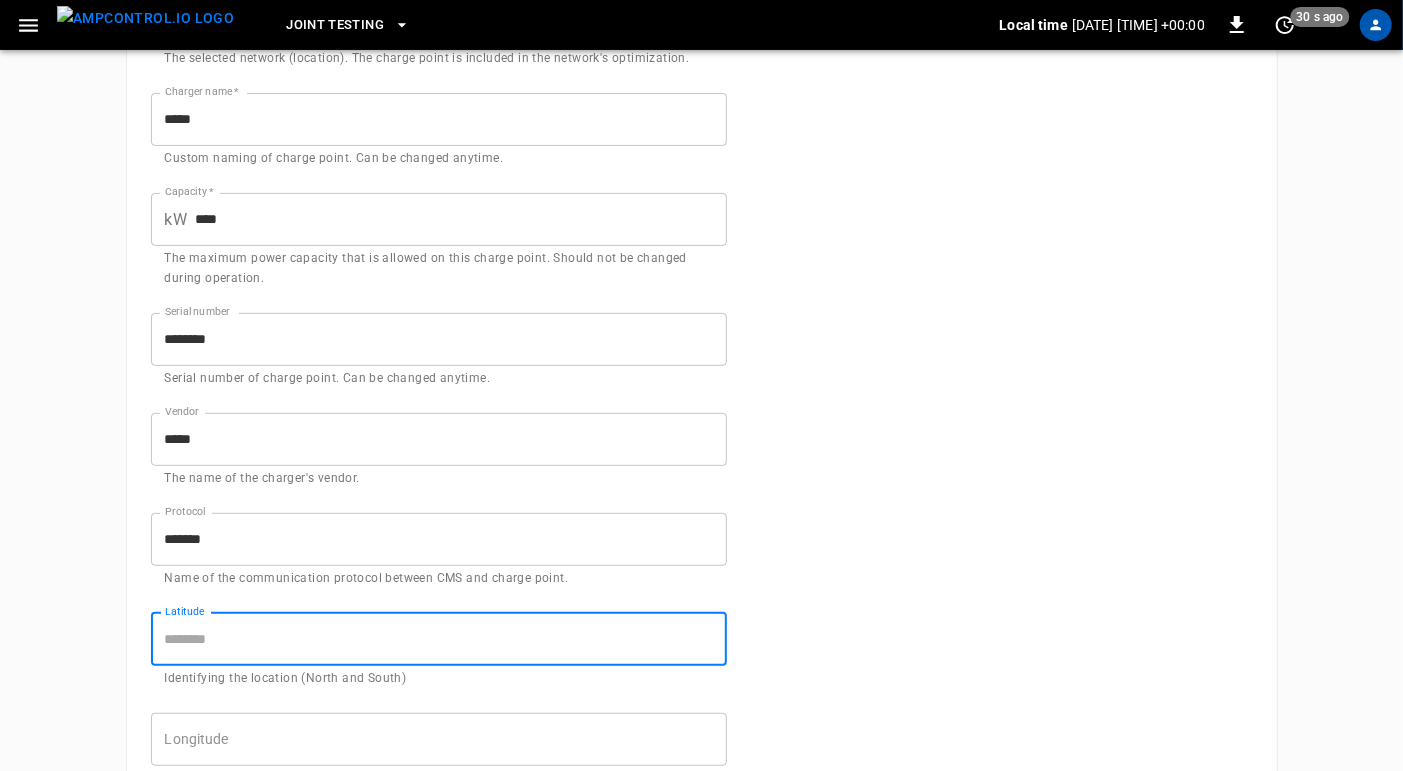 click on "Latitude" at bounding box center (439, 639) 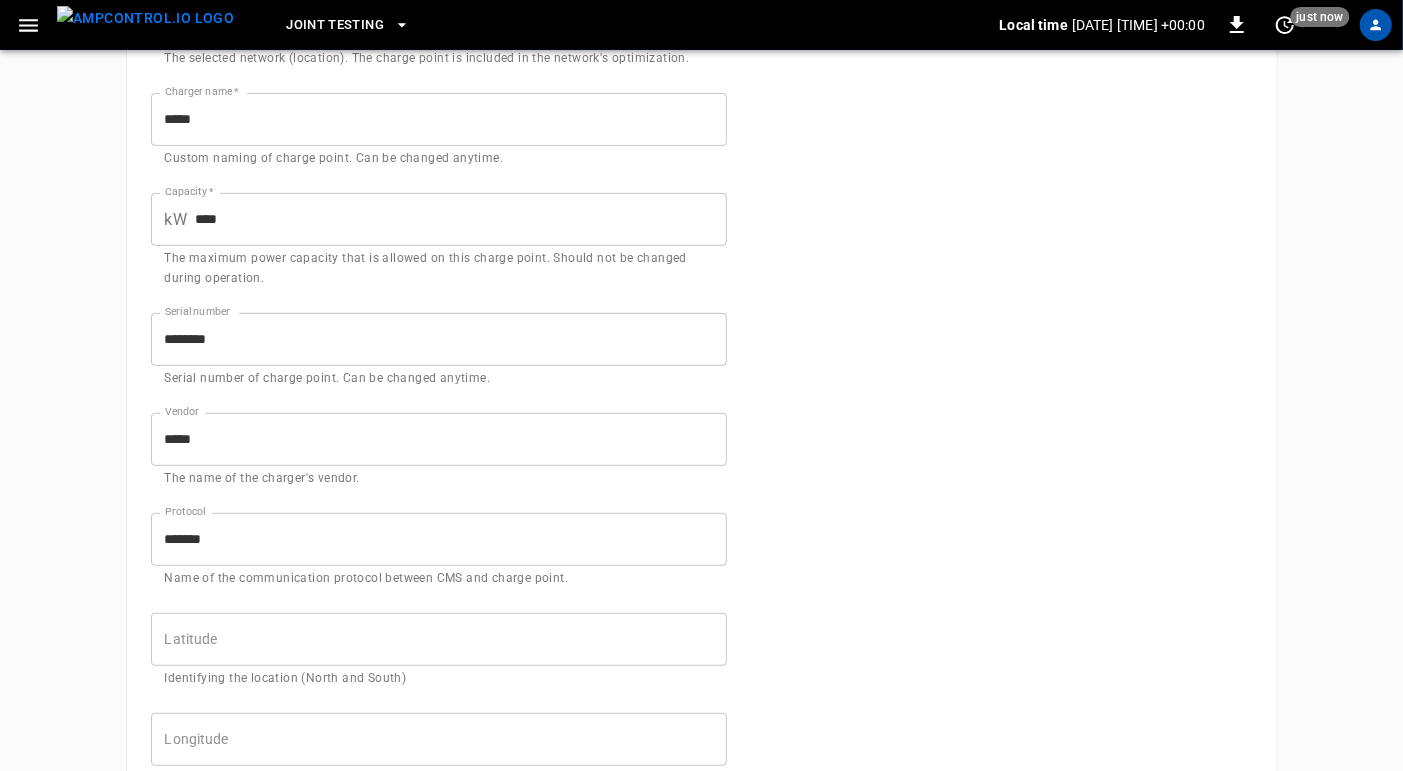 click on "**********" at bounding box center [702, 476] 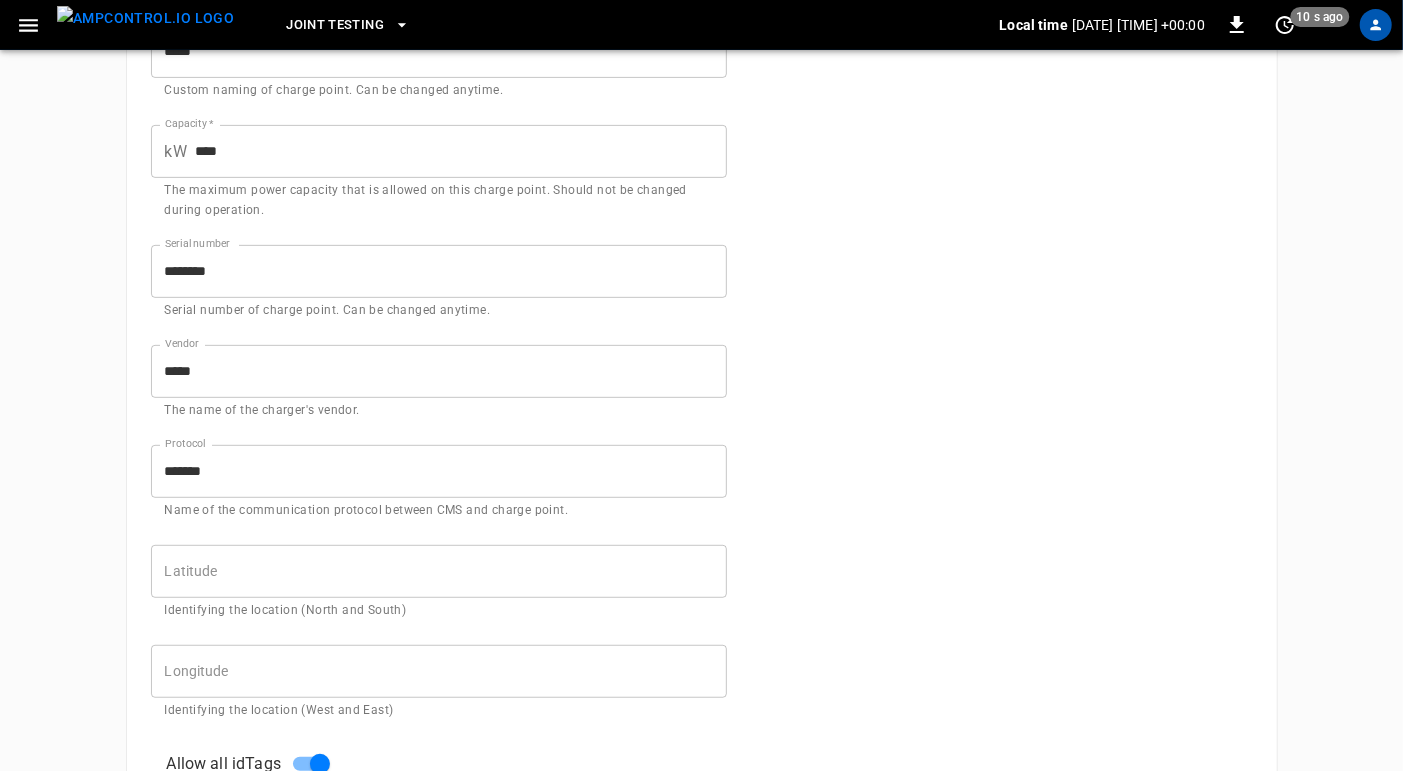 scroll, scrollTop: 348, scrollLeft: 0, axis: vertical 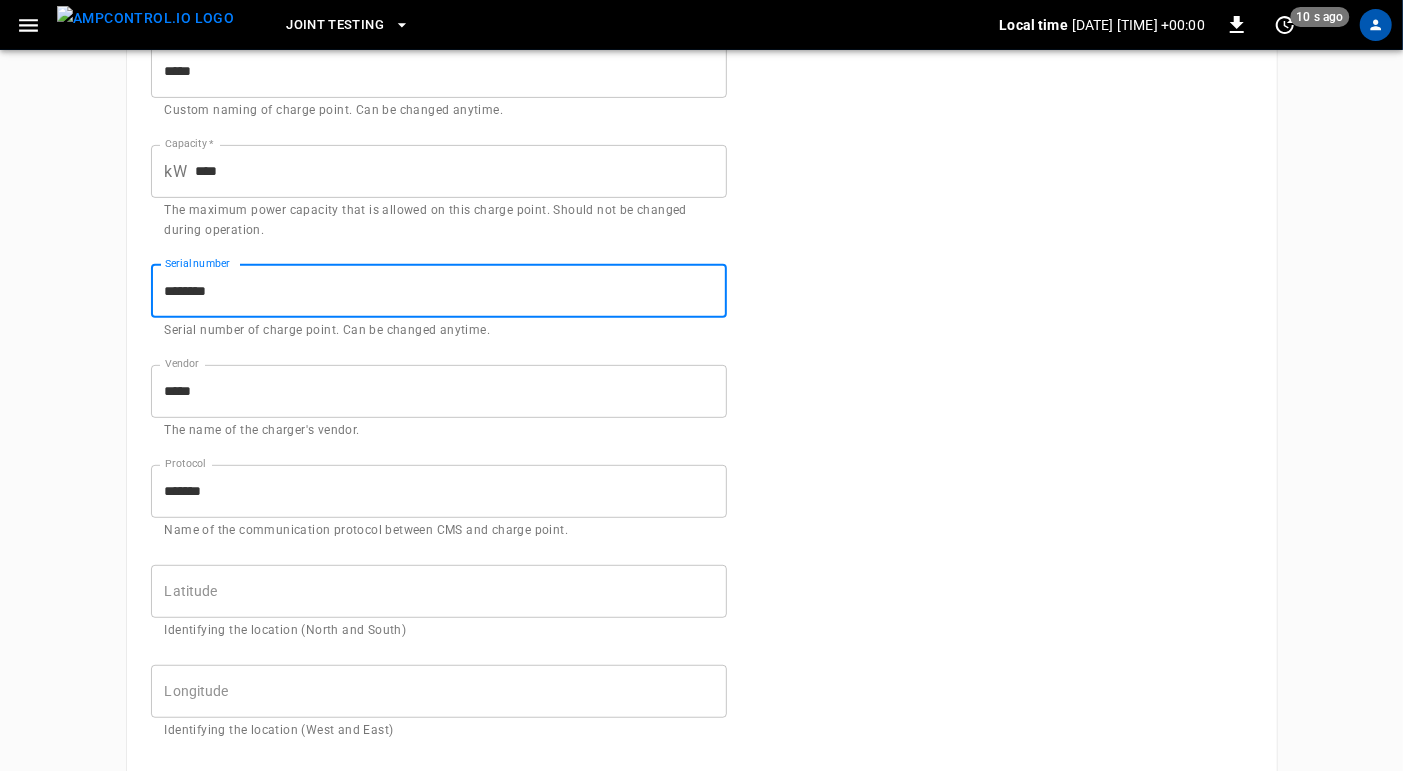 click on "********" at bounding box center (439, 291) 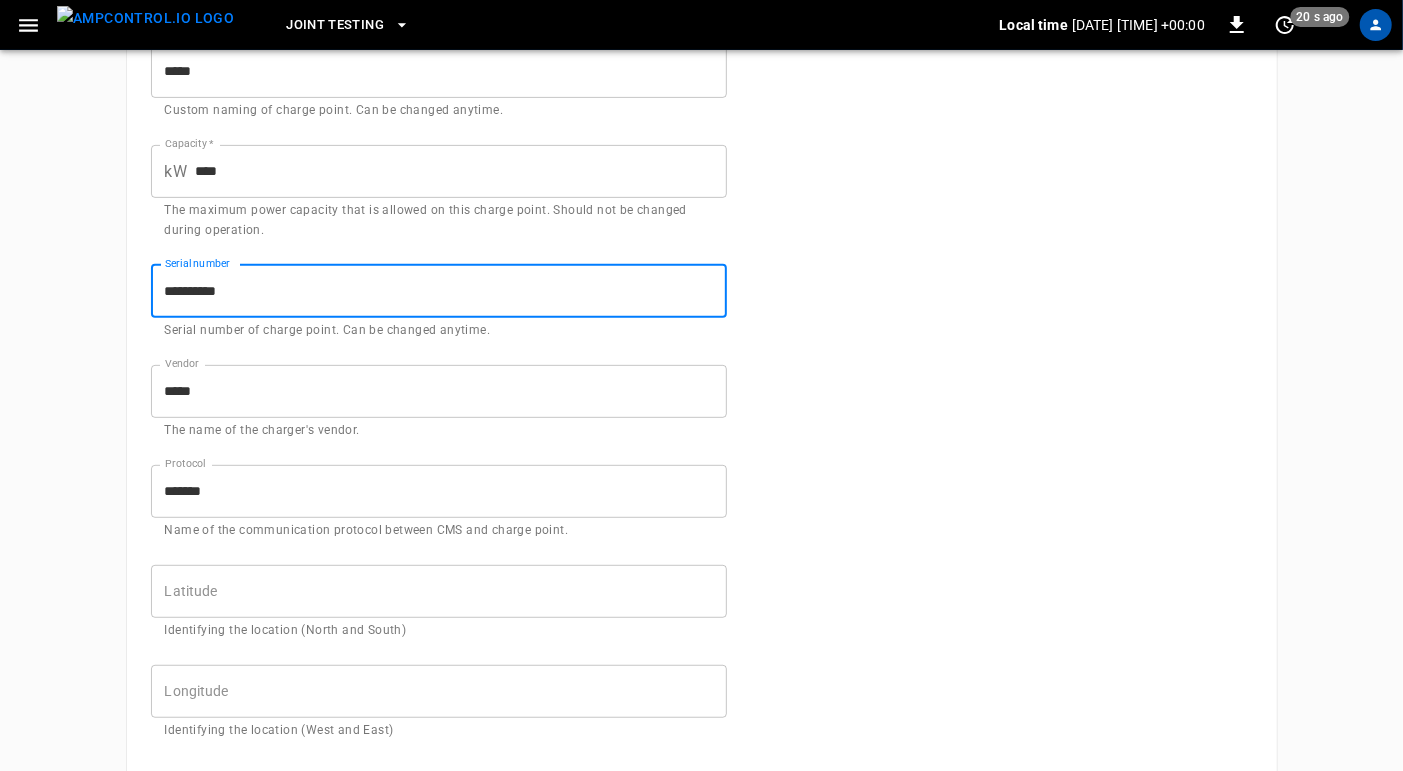 type on "**********" 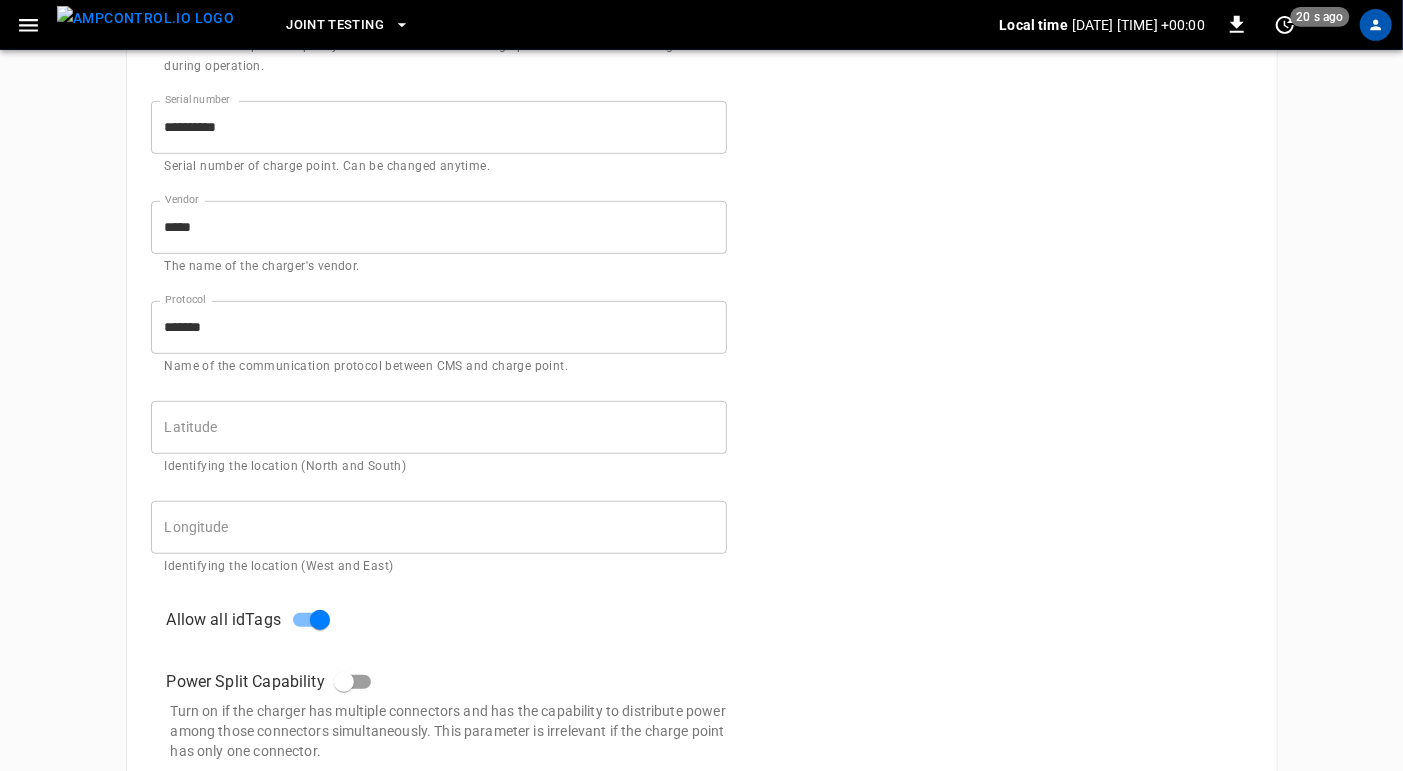 scroll, scrollTop: 648, scrollLeft: 0, axis: vertical 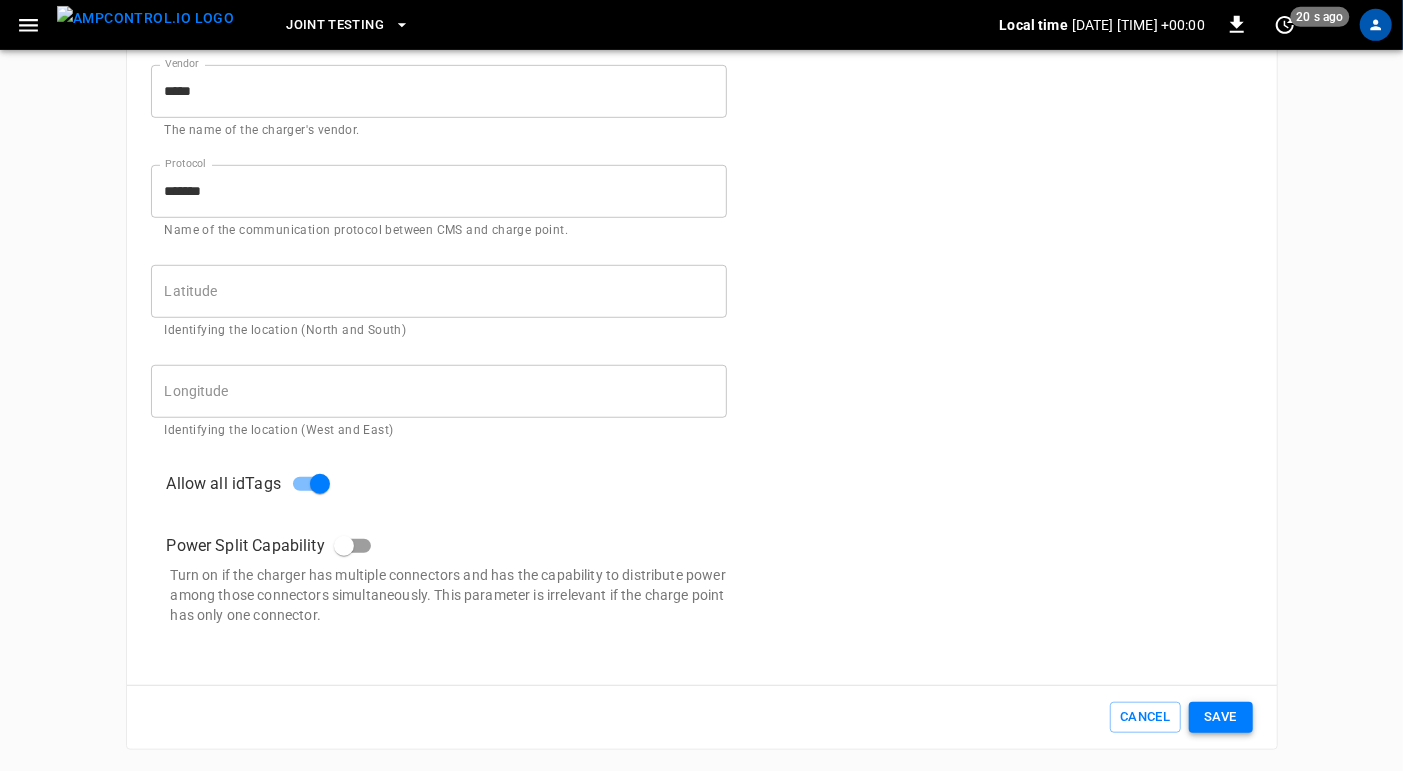 click on "Save" at bounding box center [1221, 717] 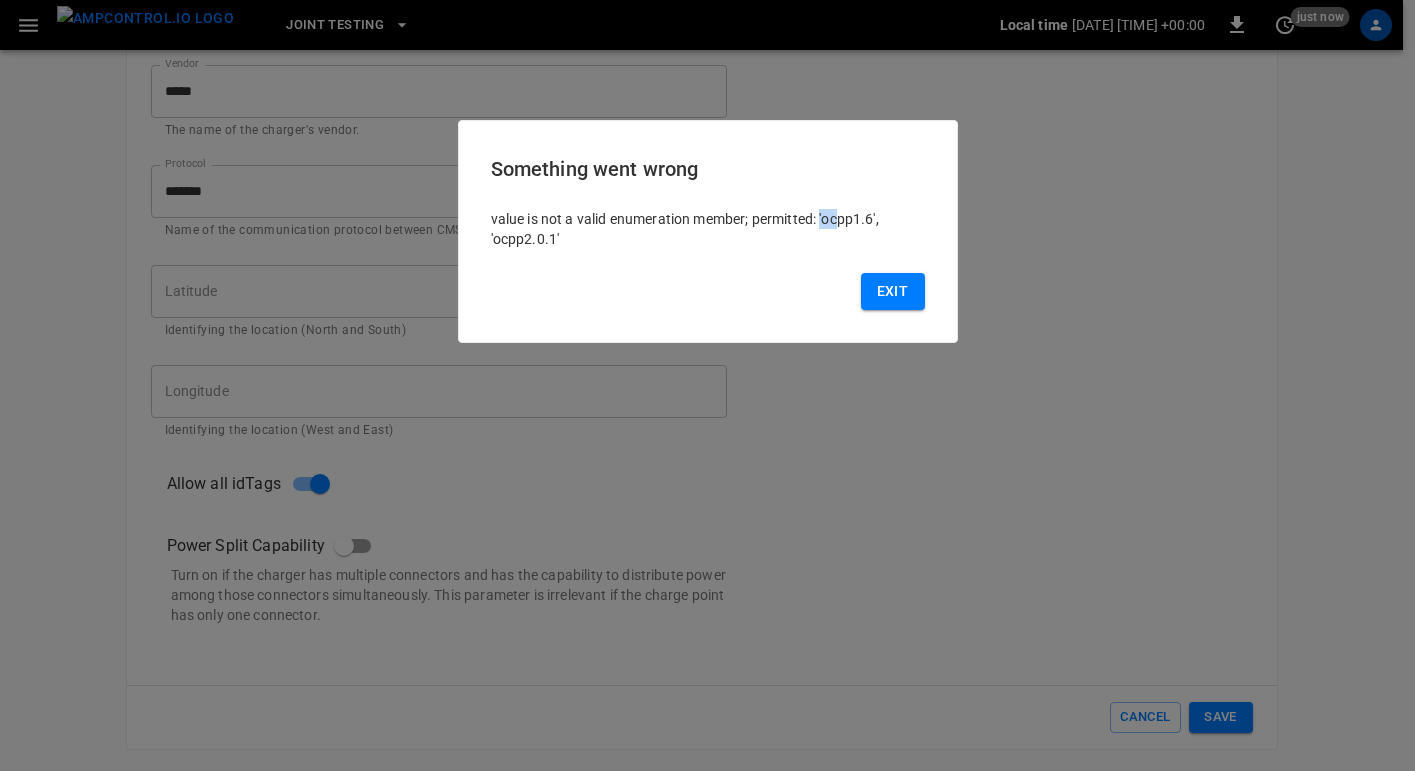 drag, startPoint x: 823, startPoint y: 220, endPoint x: 837, endPoint y: 219, distance: 14.035668 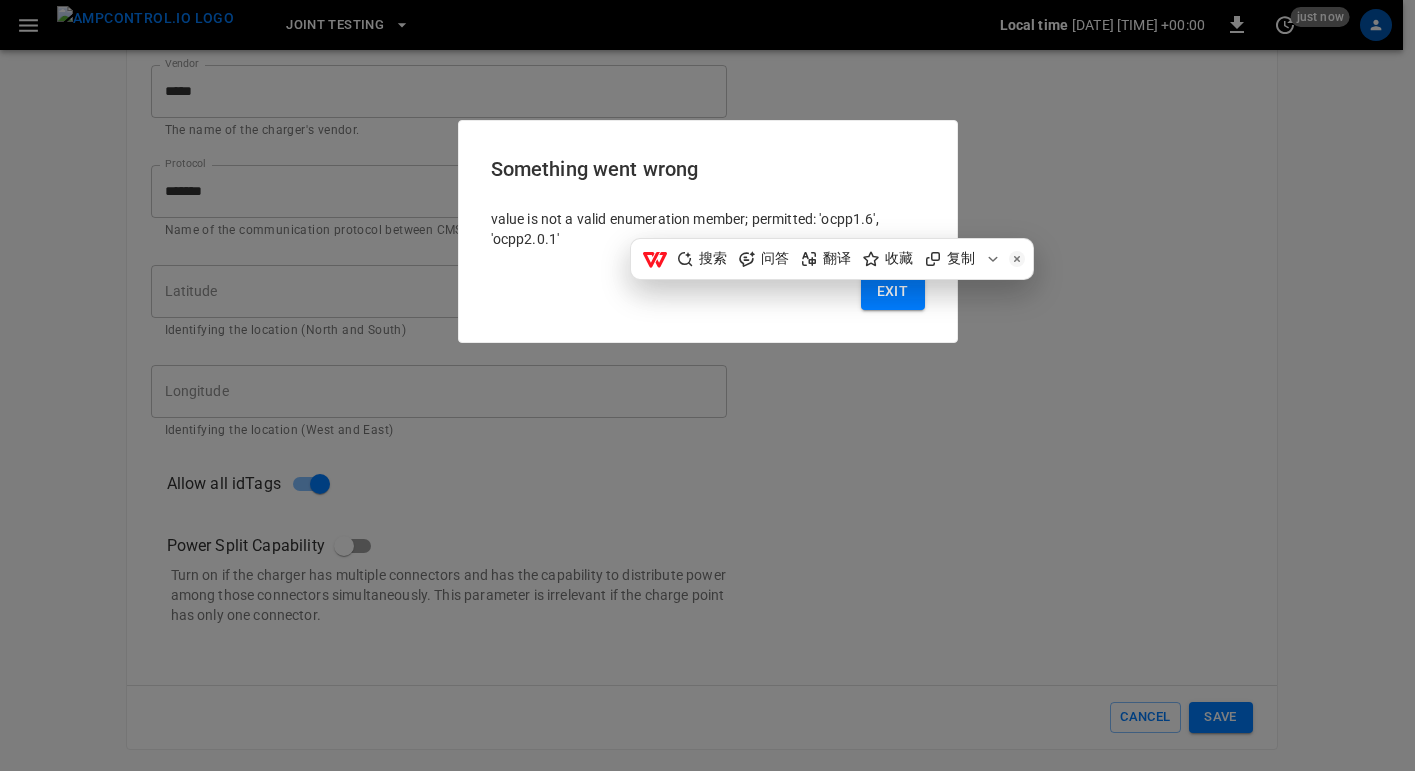 drag, startPoint x: 837, startPoint y: 219, endPoint x: 803, endPoint y: 206, distance: 36.40055 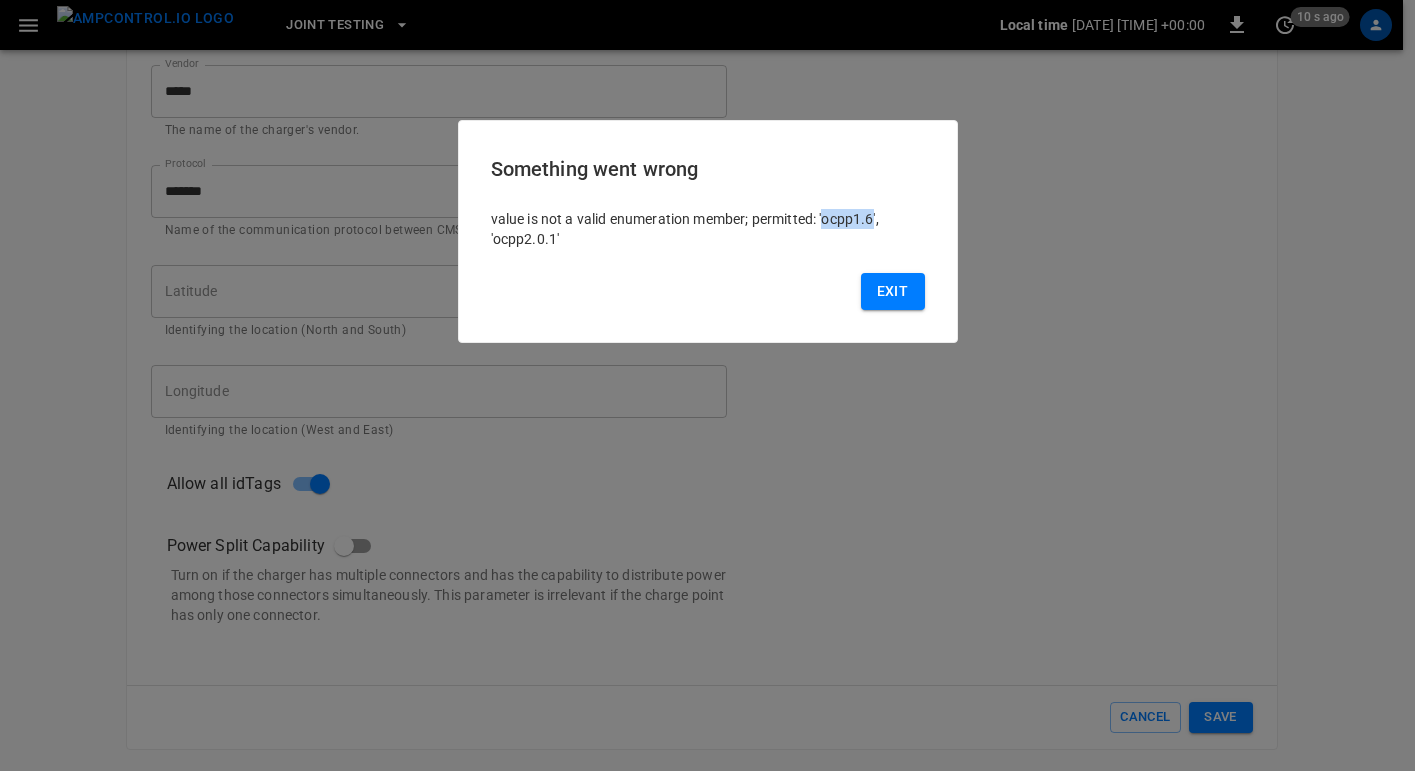 drag, startPoint x: 828, startPoint y: 220, endPoint x: 874, endPoint y: 212, distance: 46.69047 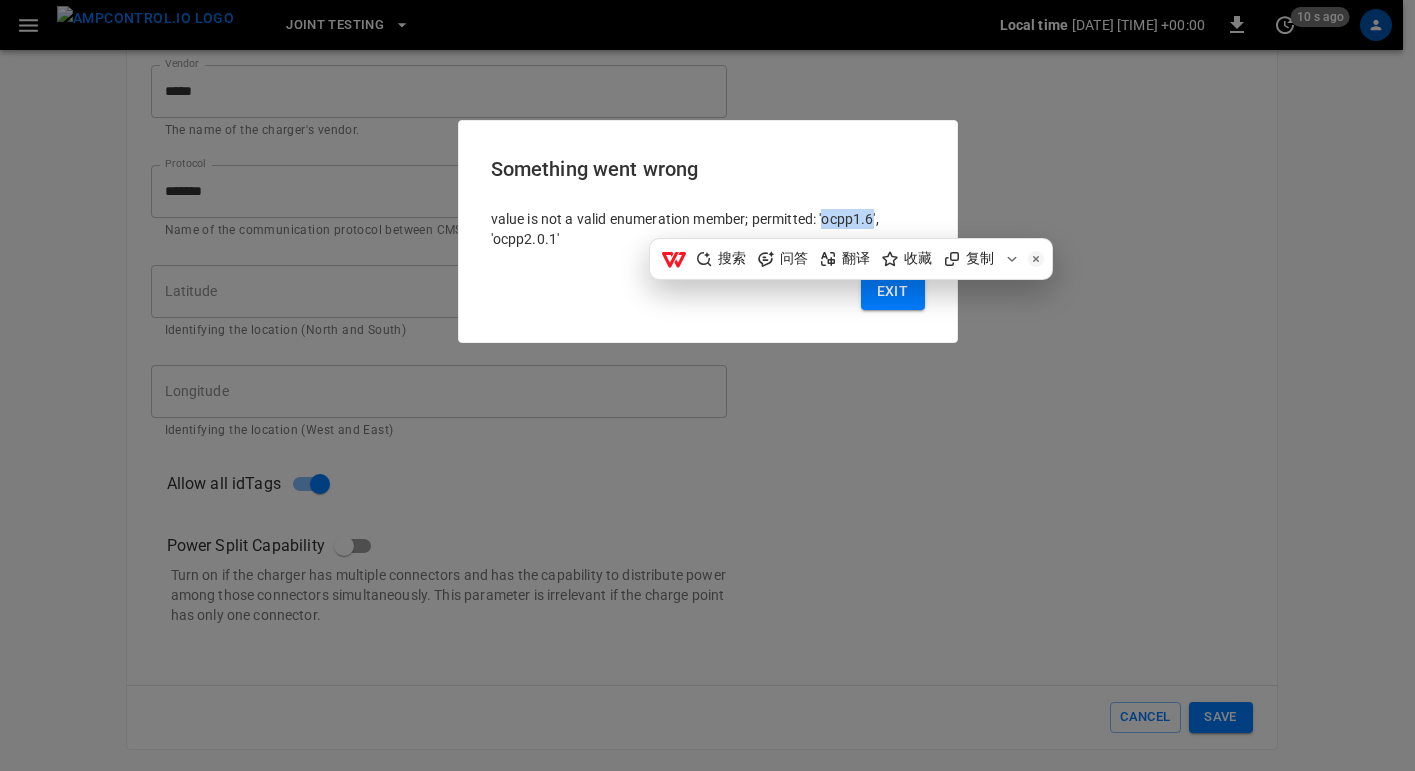 copy on "ocpp1.6" 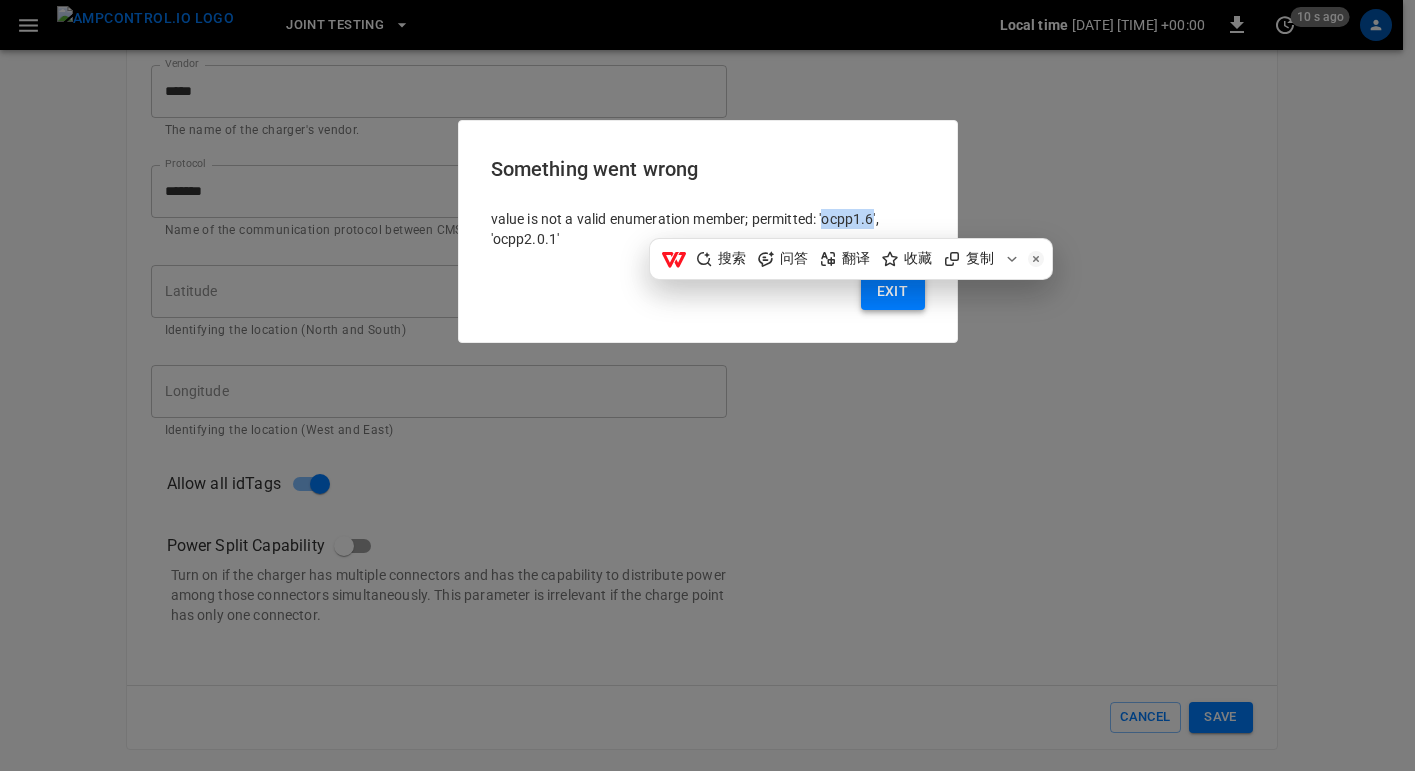 click on "Exit" at bounding box center [893, 291] 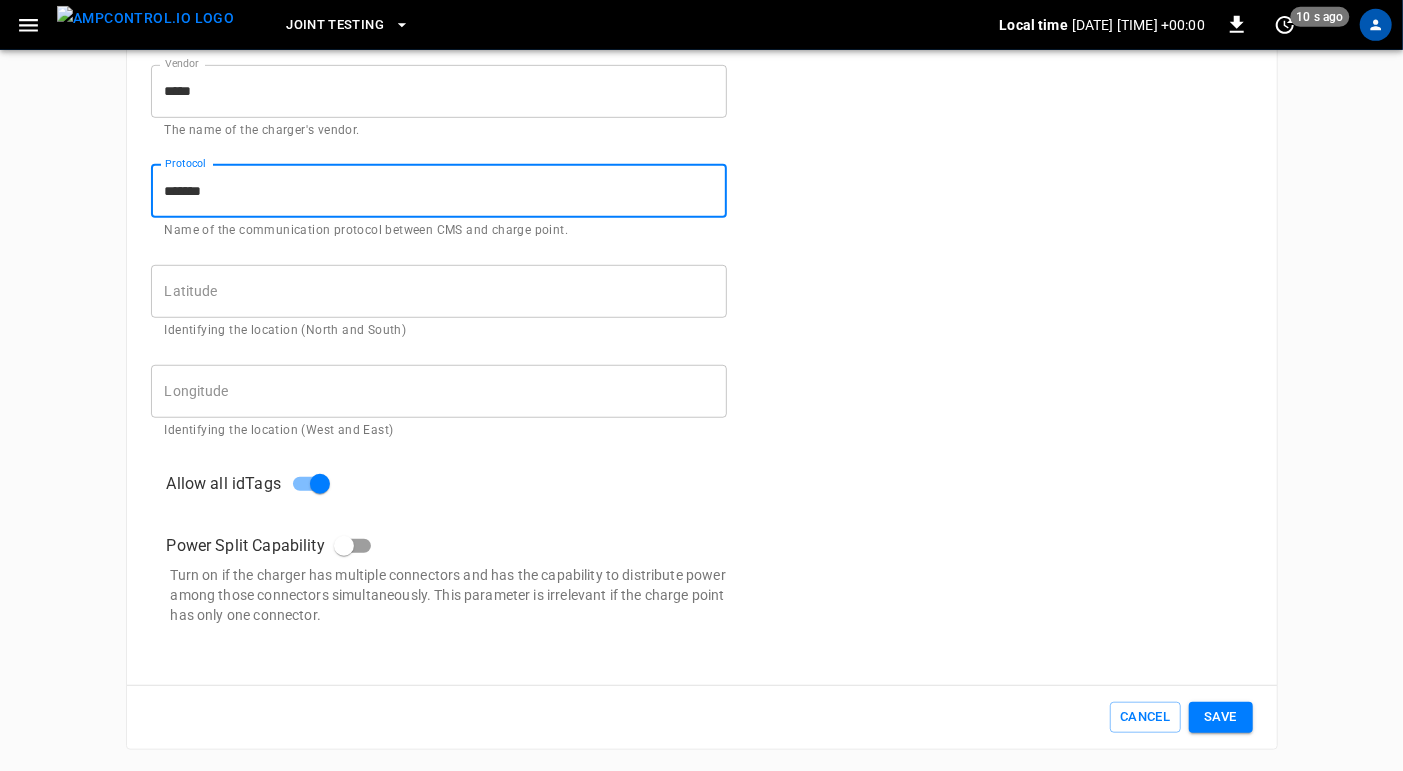 click on "*******" at bounding box center [439, 191] 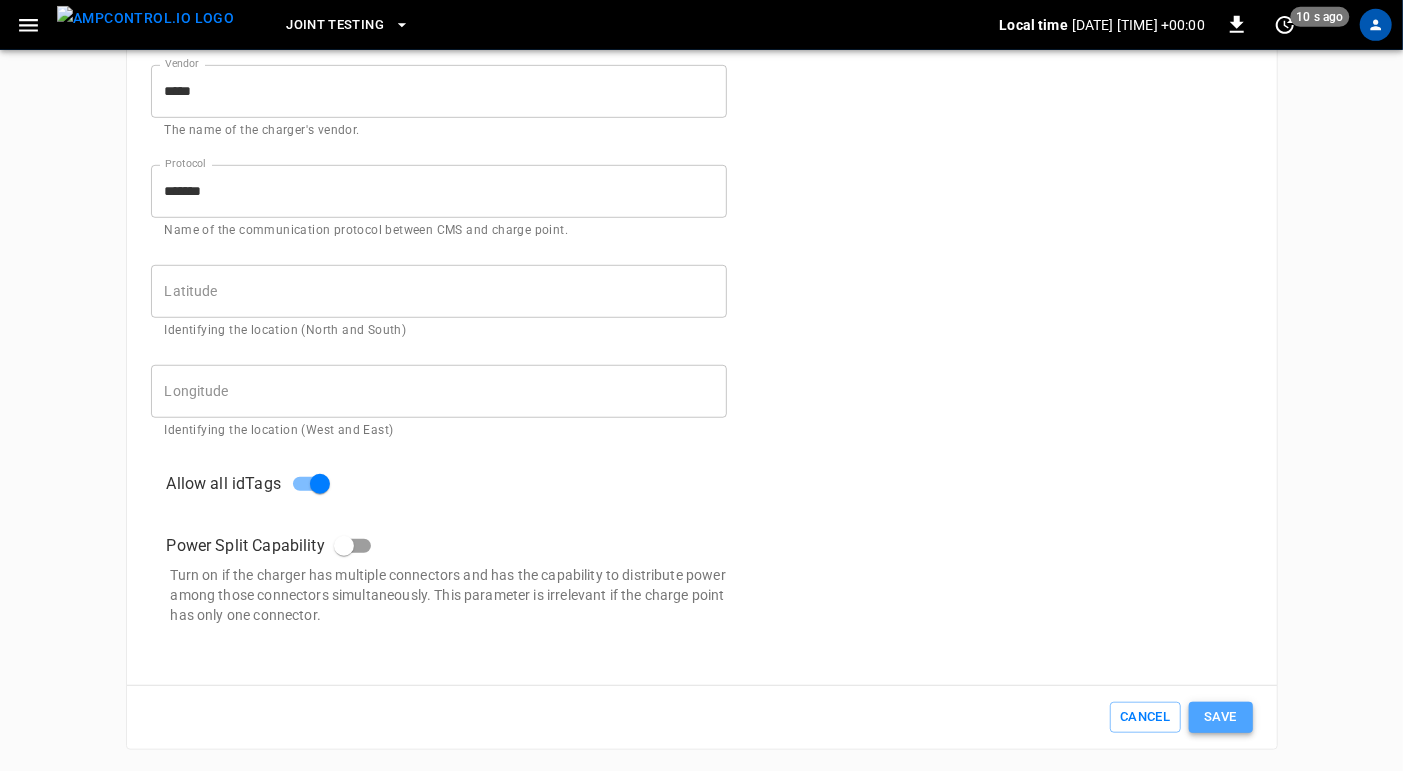 click on "Save" at bounding box center [1221, 717] 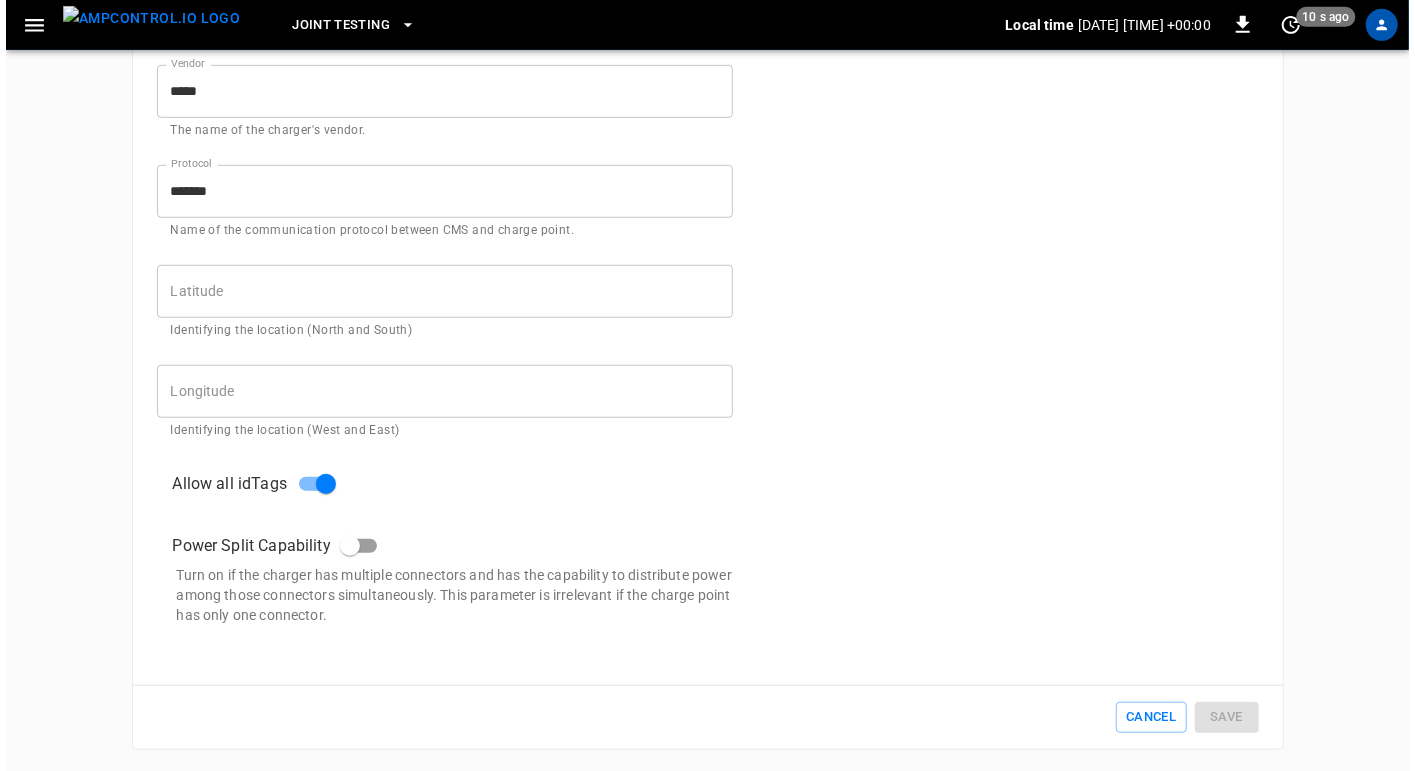 scroll, scrollTop: 0, scrollLeft: 0, axis: both 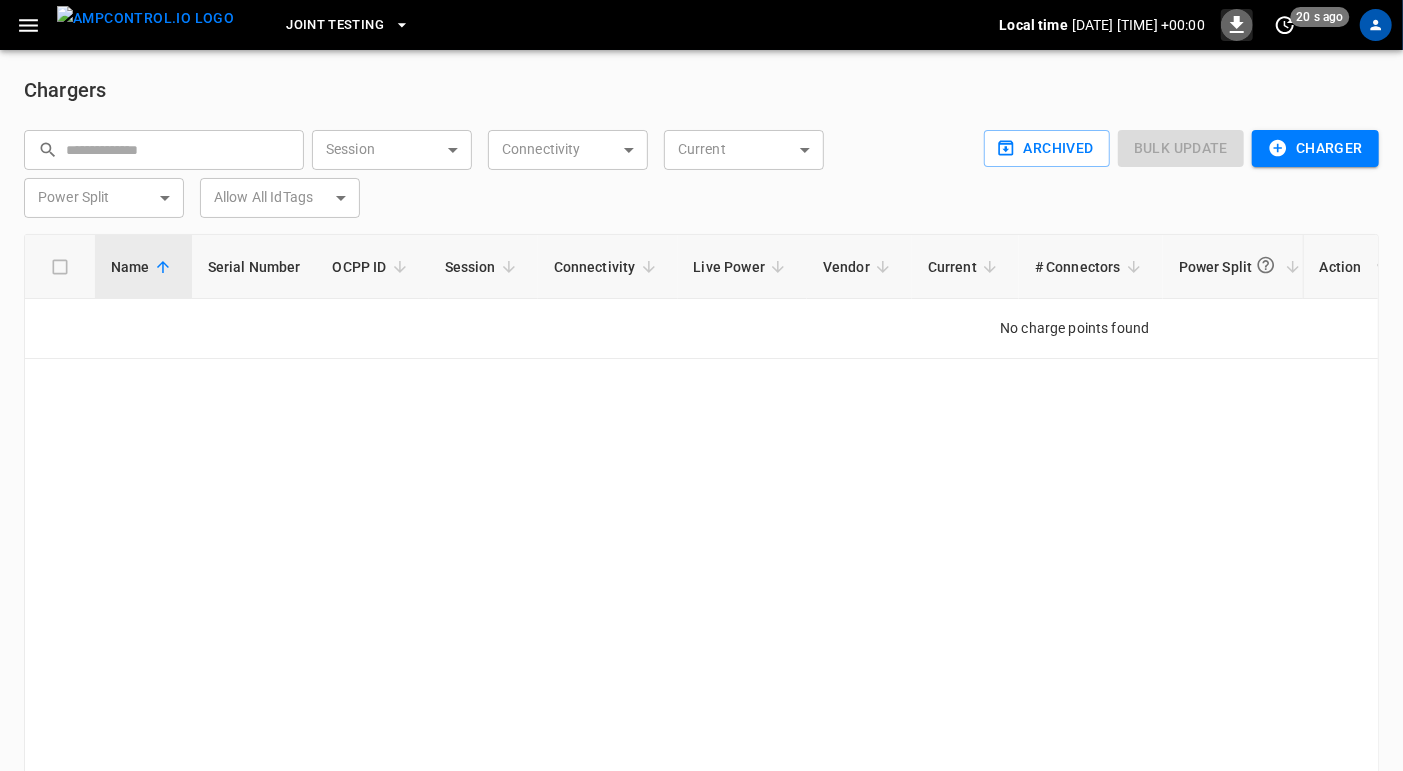click at bounding box center [1237, 24] 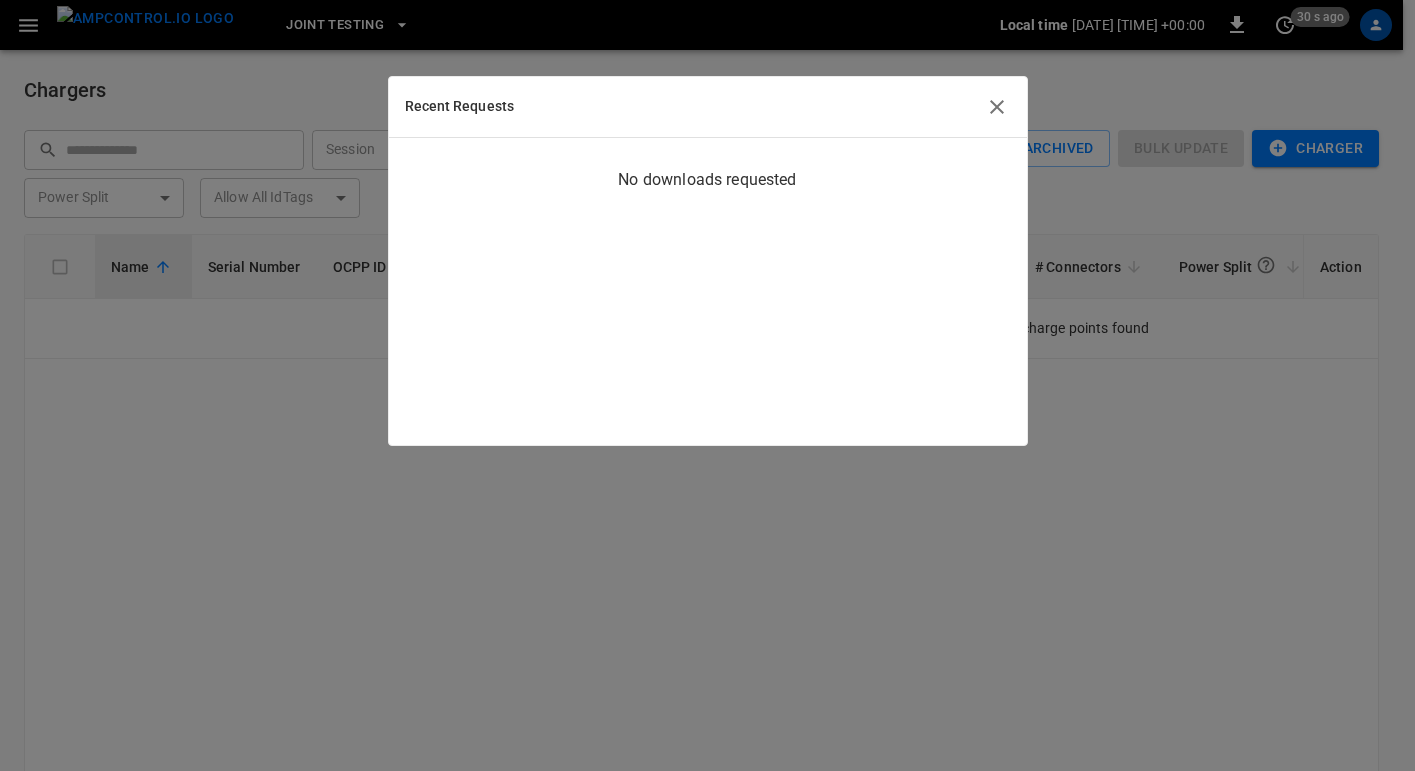 click at bounding box center [997, 107] 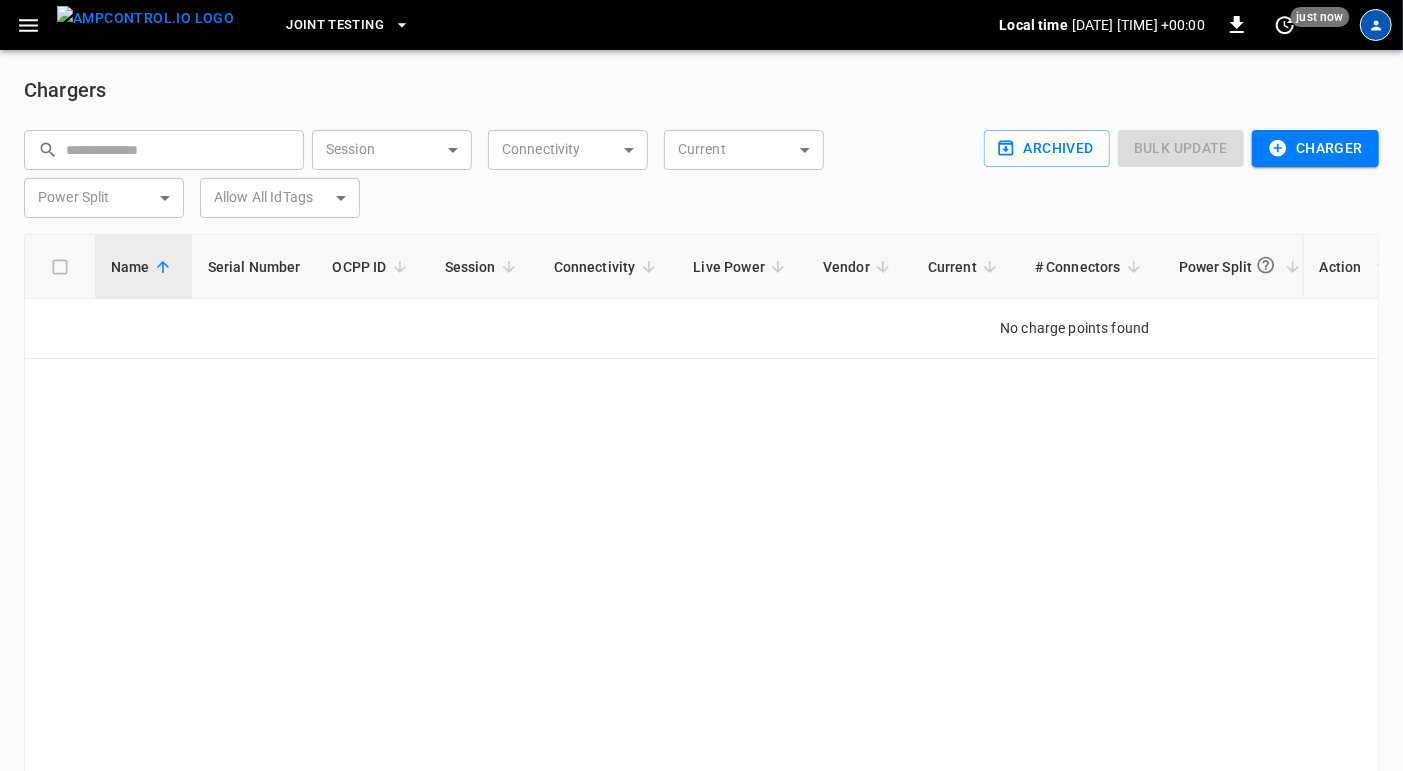 click at bounding box center [1376, 25] 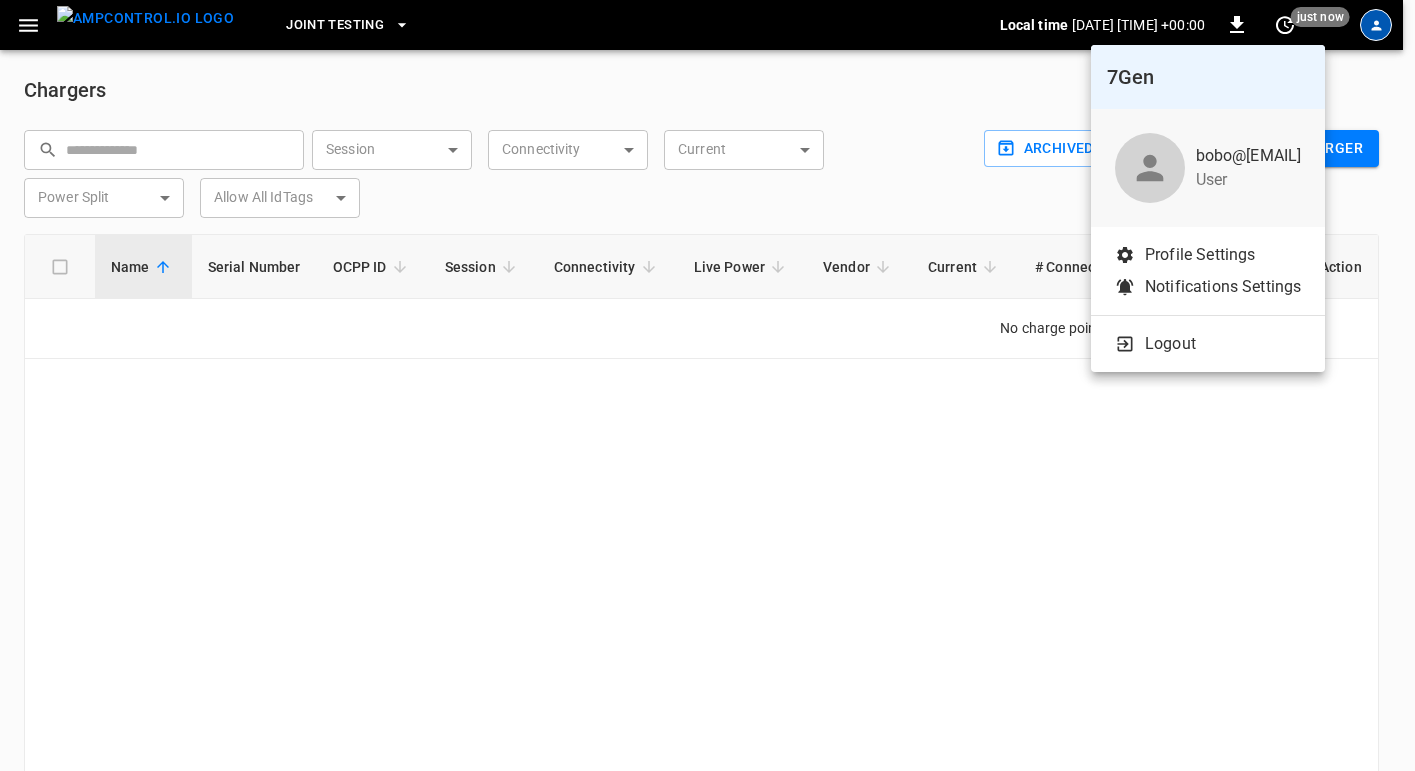 click on "Notifications Settings" at bounding box center [1223, 287] 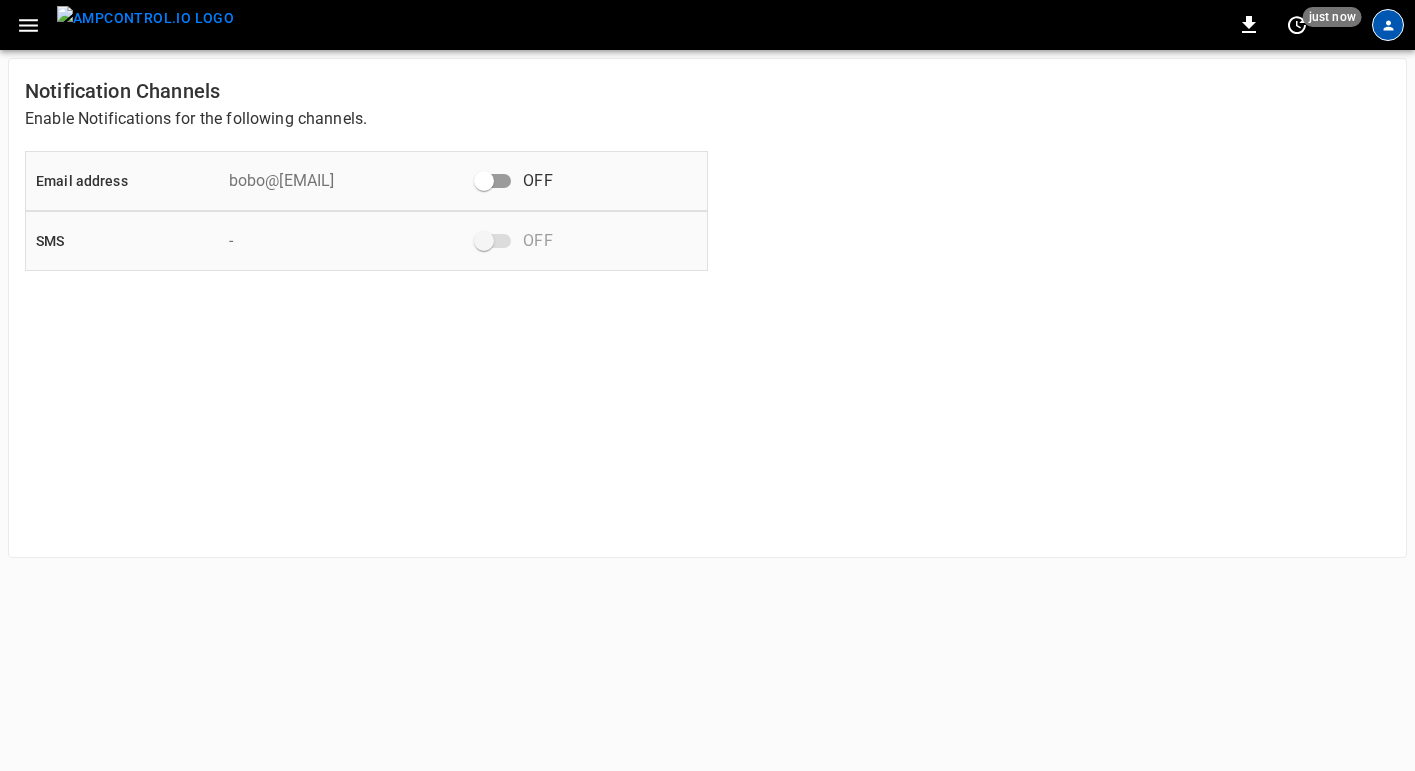 click at bounding box center (1388, 25) 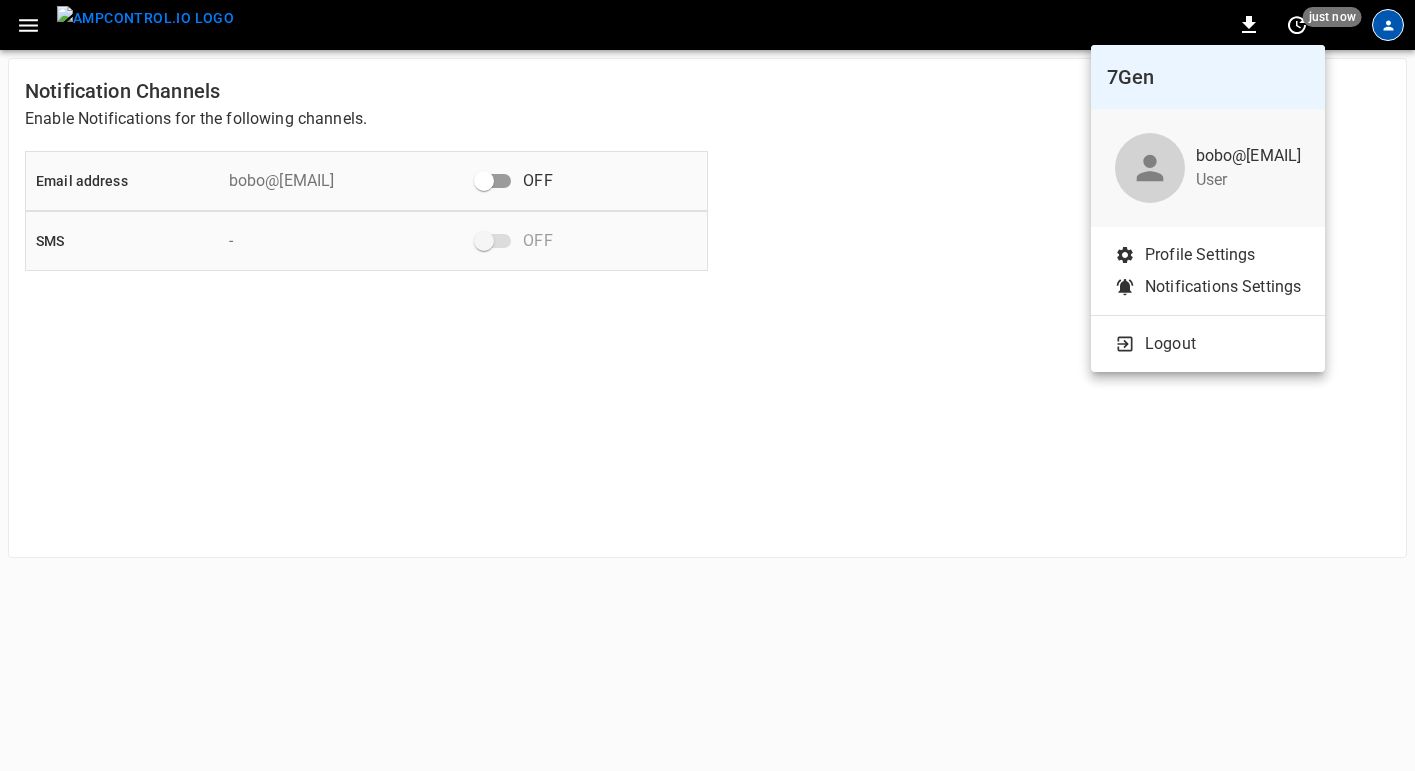 click on "Profile Settings" at bounding box center (1200, 255) 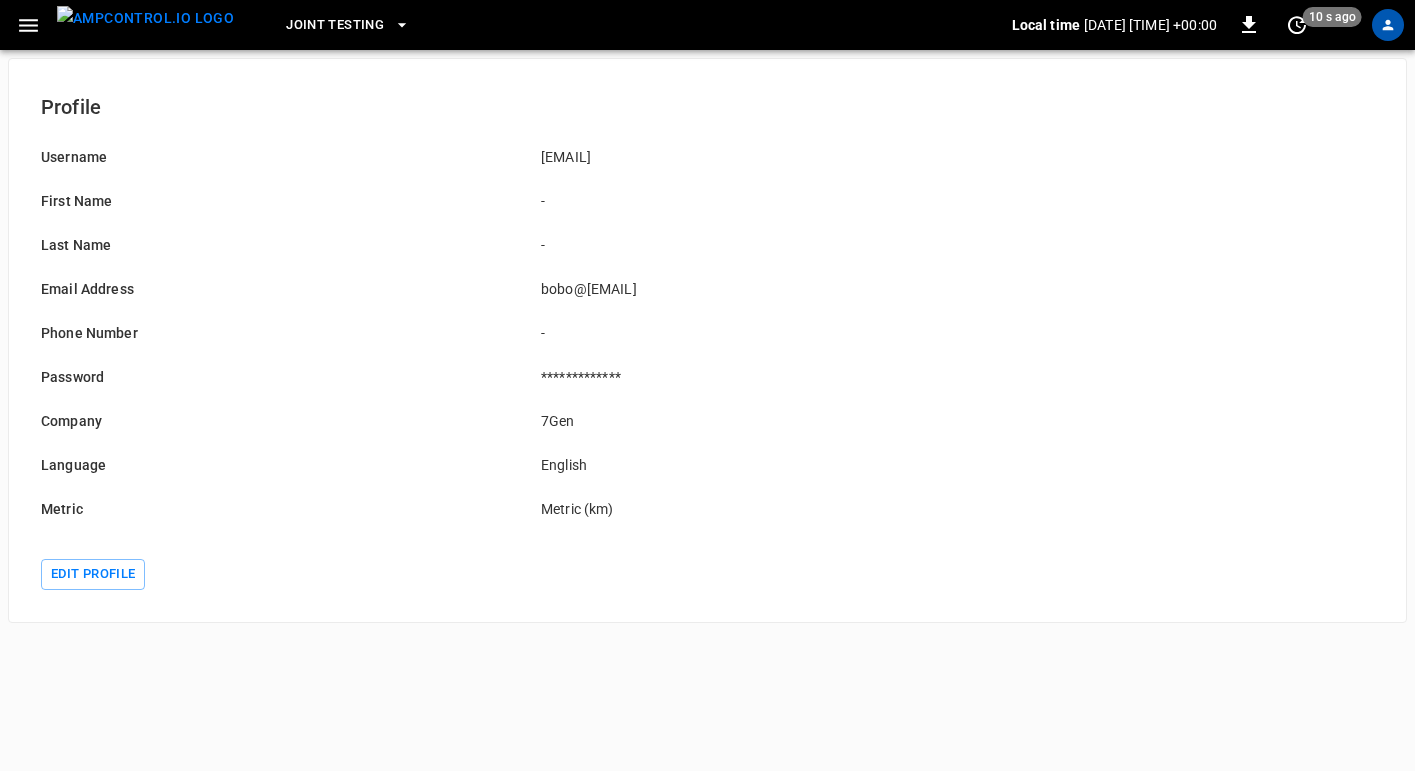 click at bounding box center [145, 18] 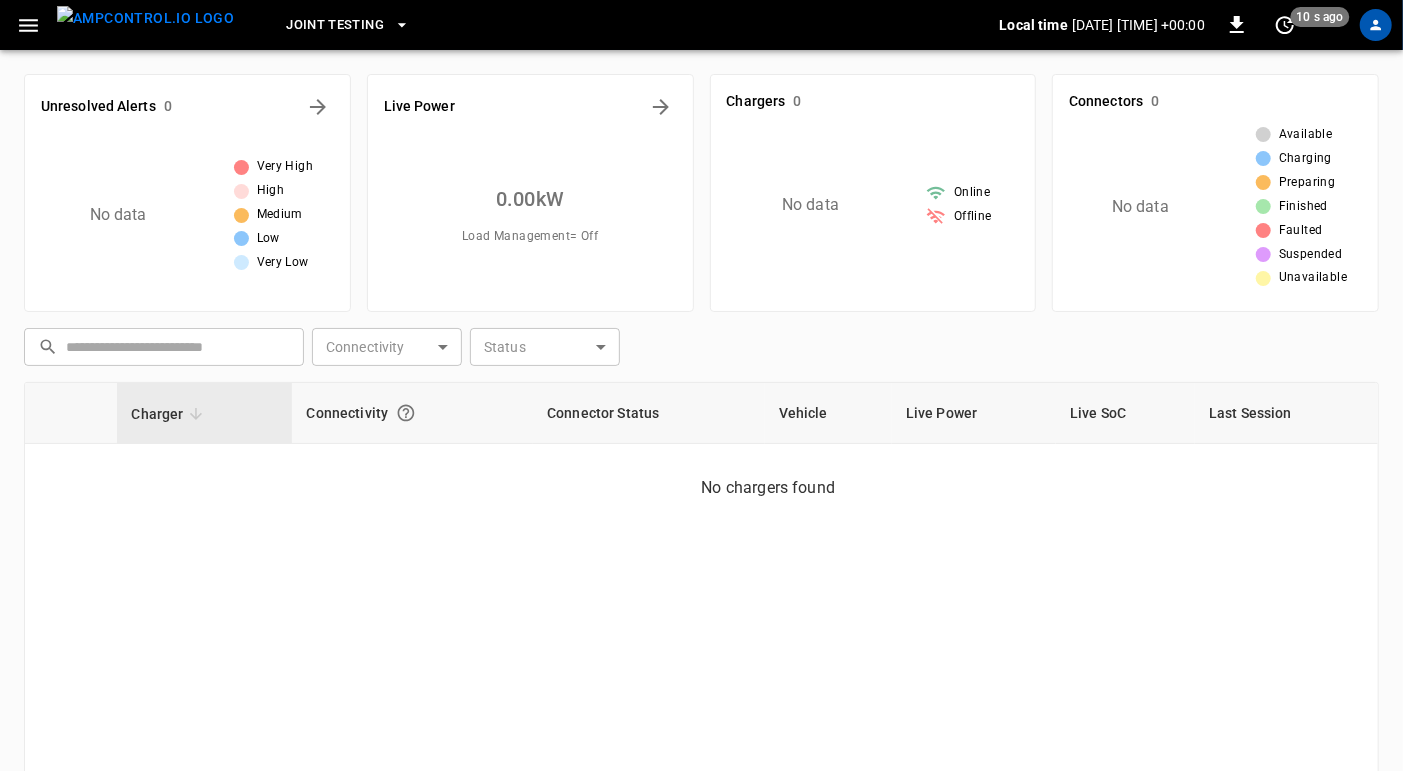 click at bounding box center (28, 25) 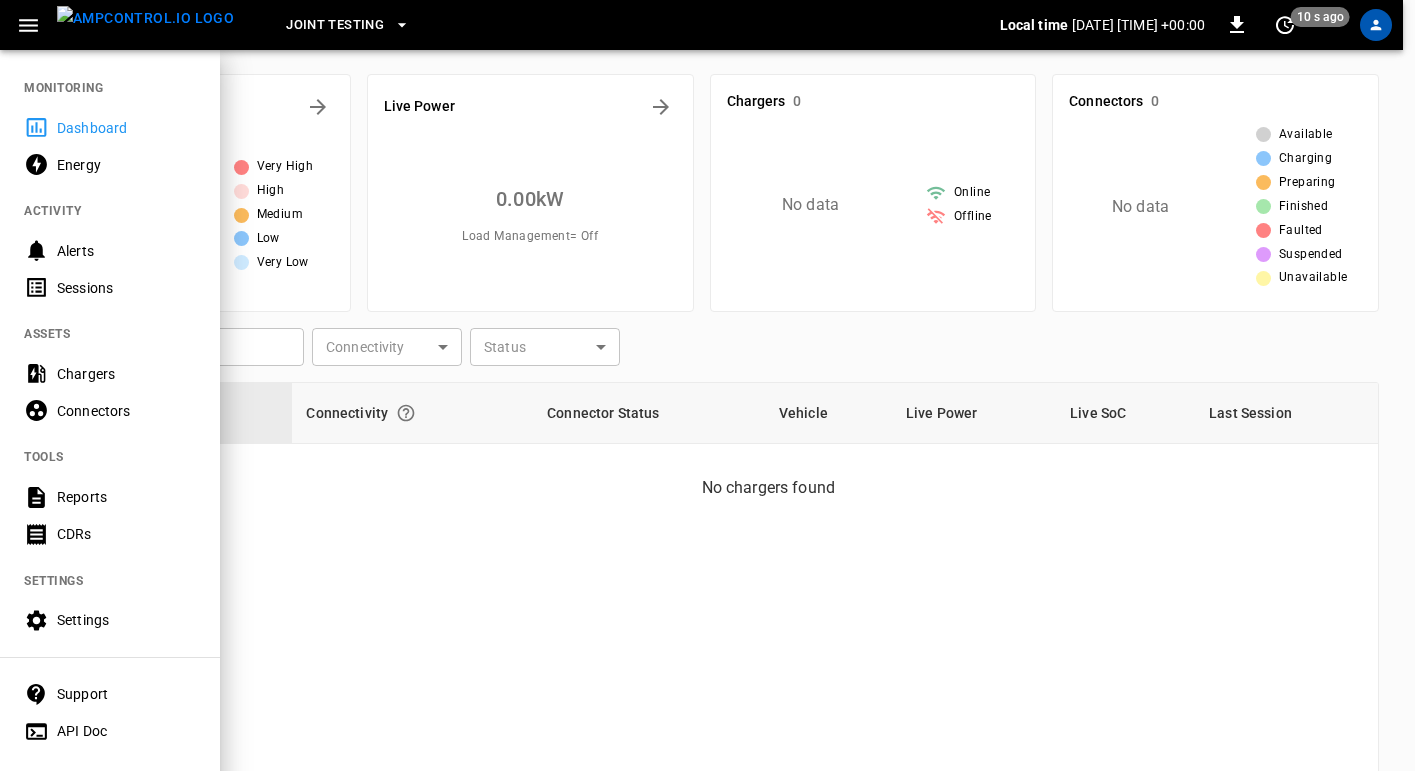 click on "Chargers" at bounding box center [126, 374] 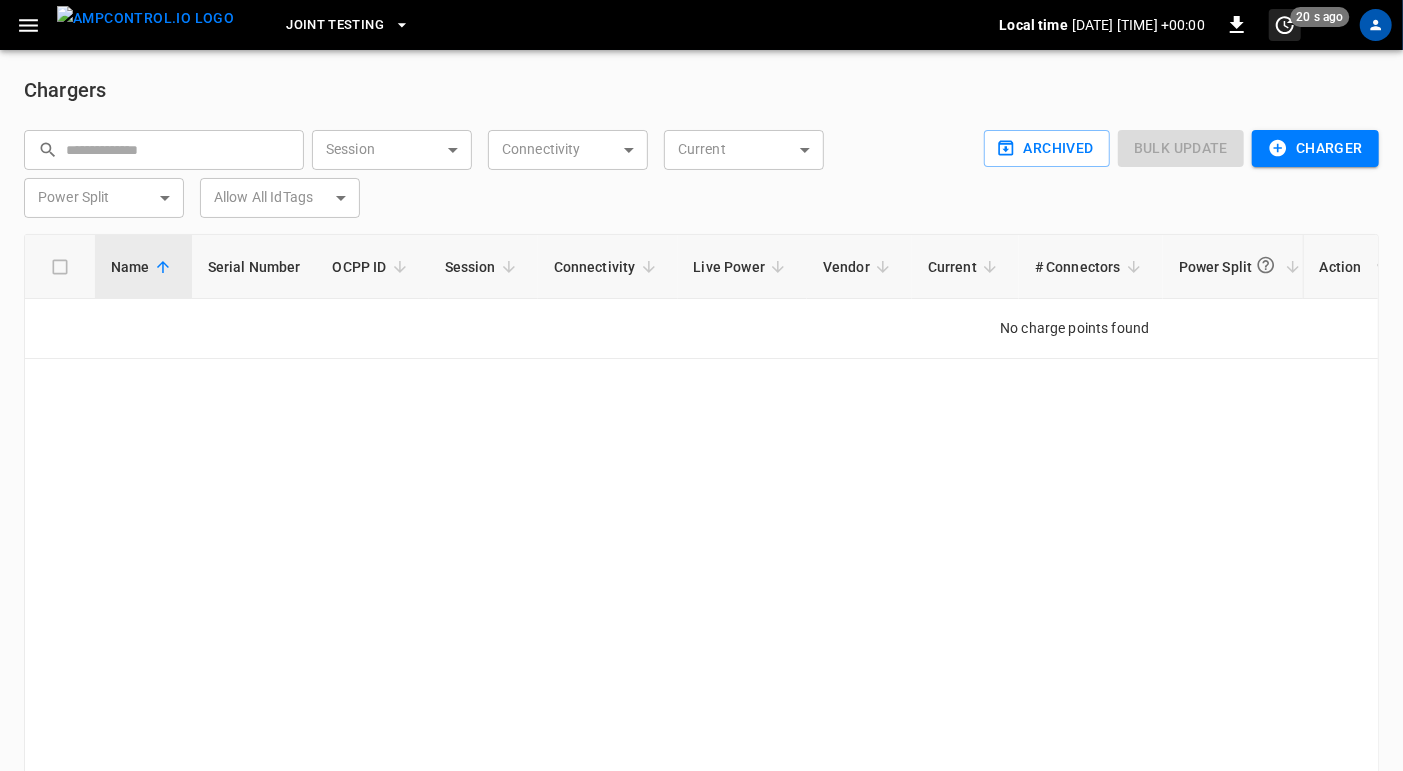 click at bounding box center (1285, 25) 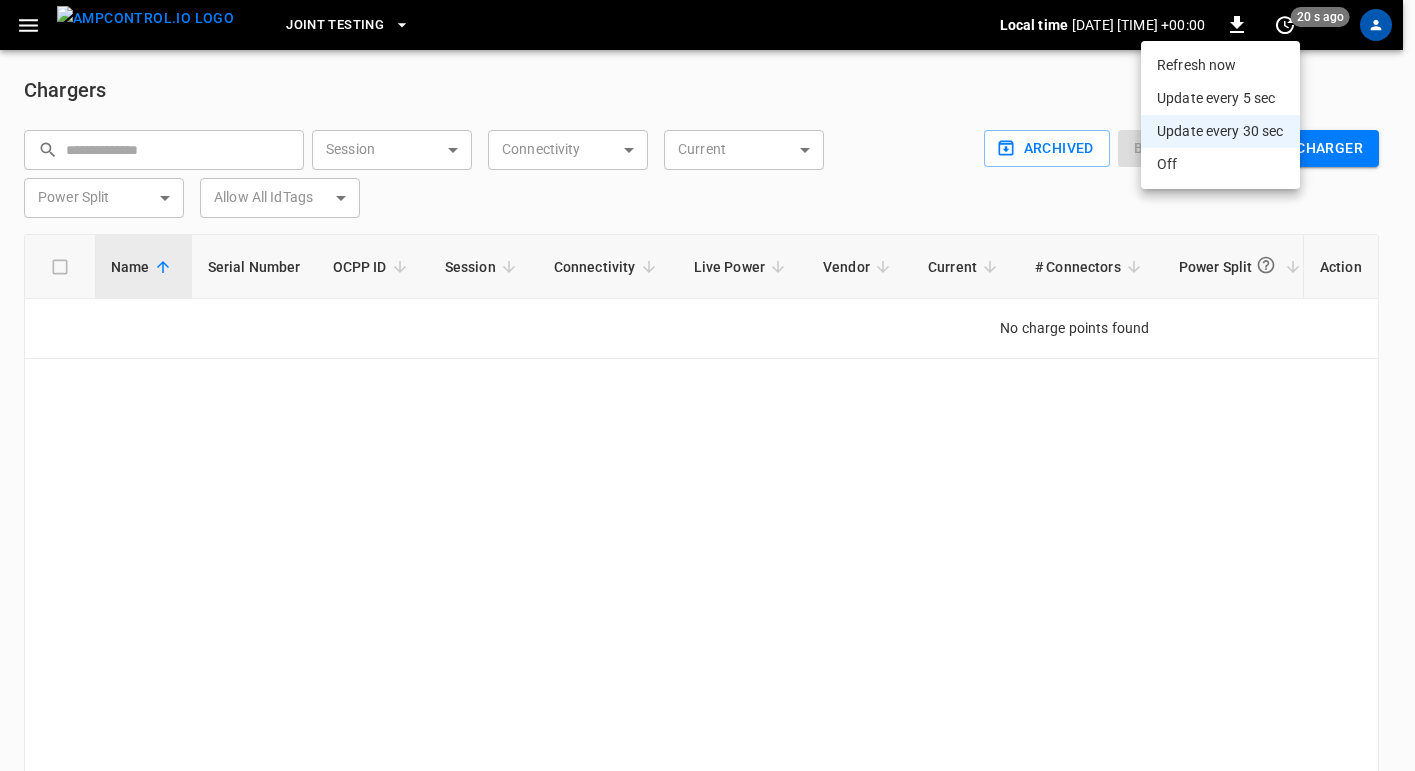 click at bounding box center [707, 385] 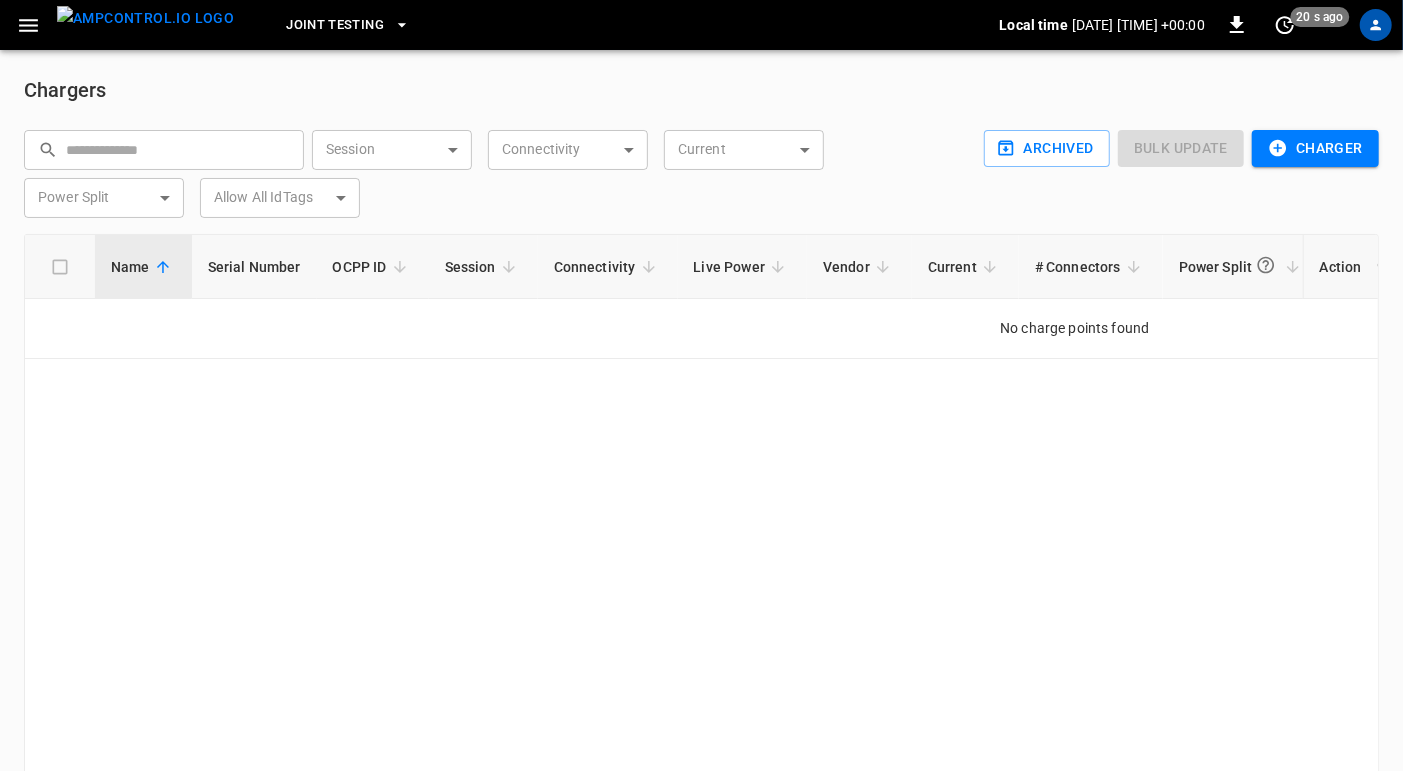 click on "[DATE] [TIME] +00:00" at bounding box center (1138, 25) 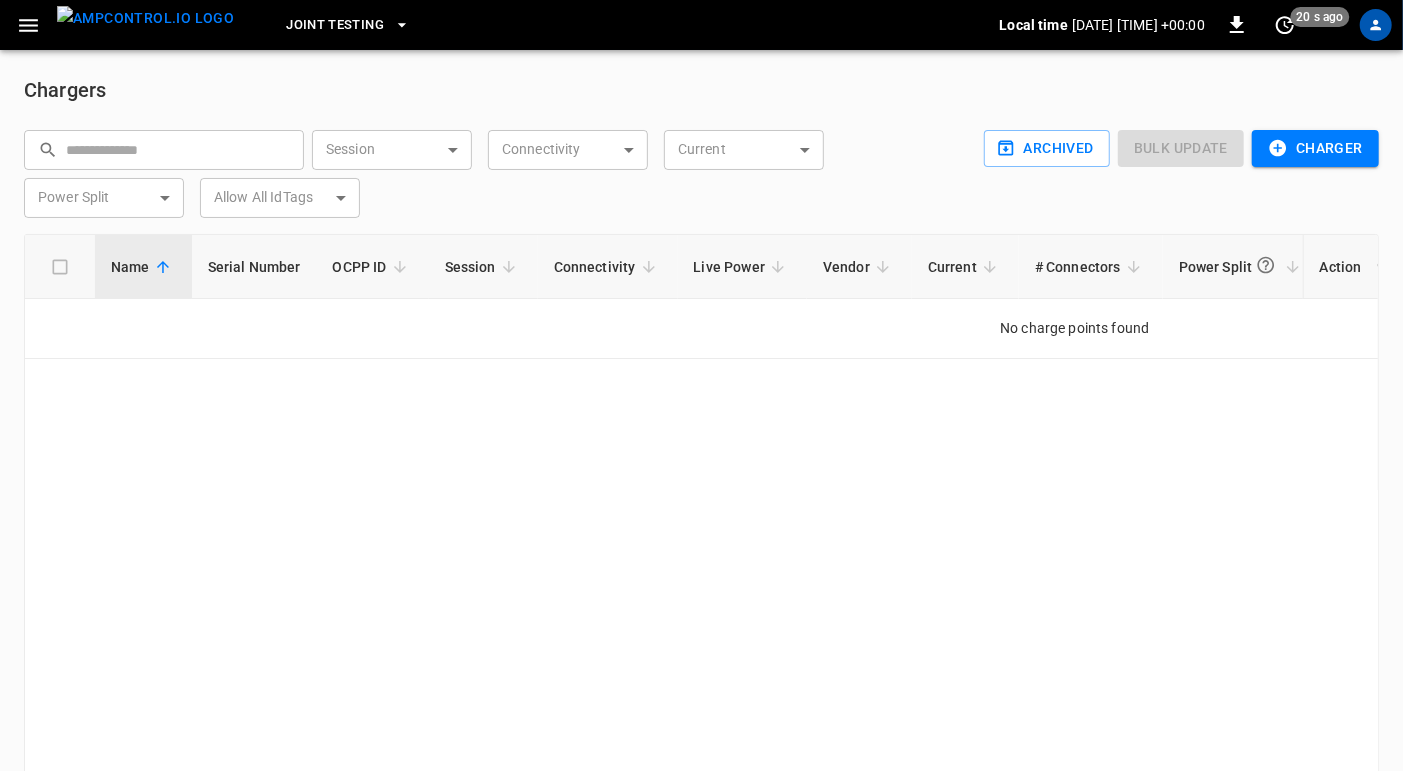 click at bounding box center [145, 18] 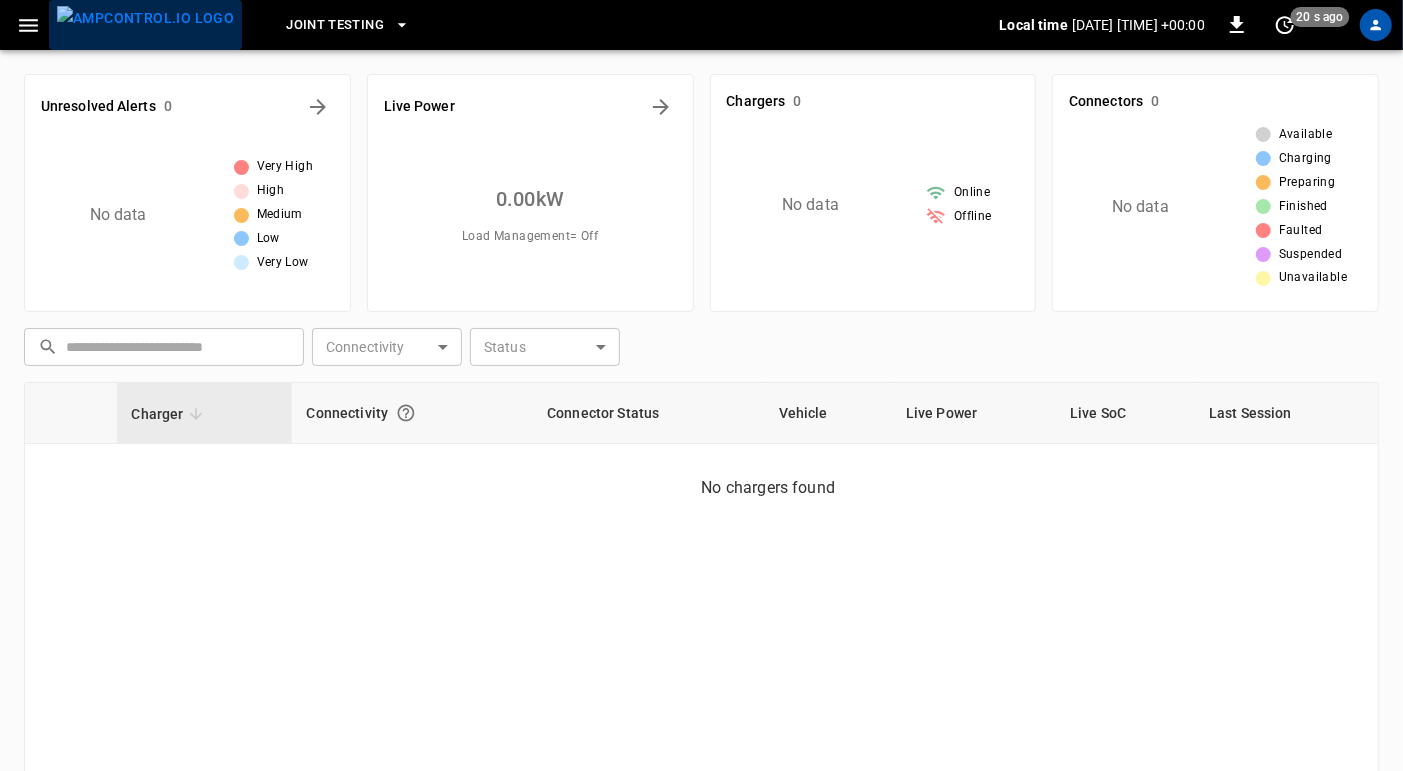 click at bounding box center [145, 18] 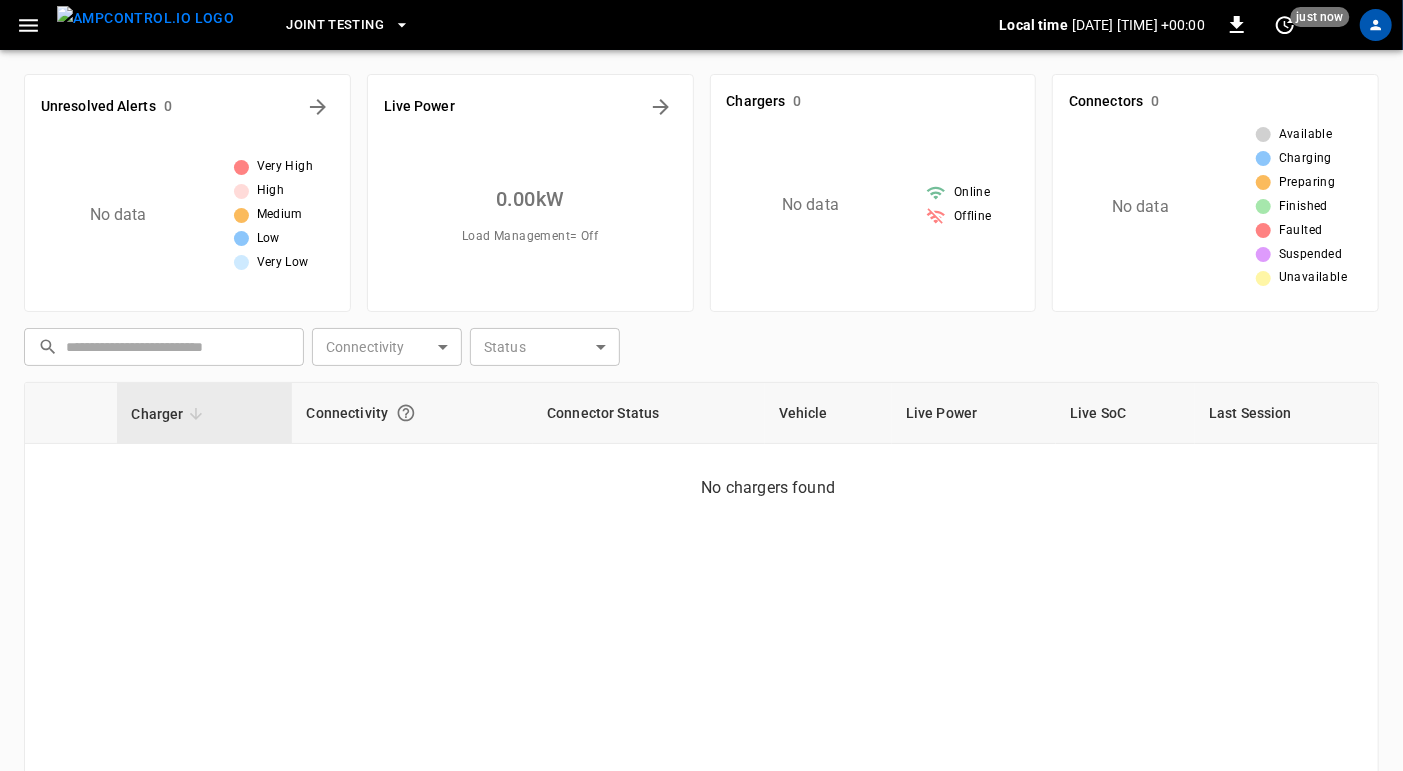 click at bounding box center [28, 25] 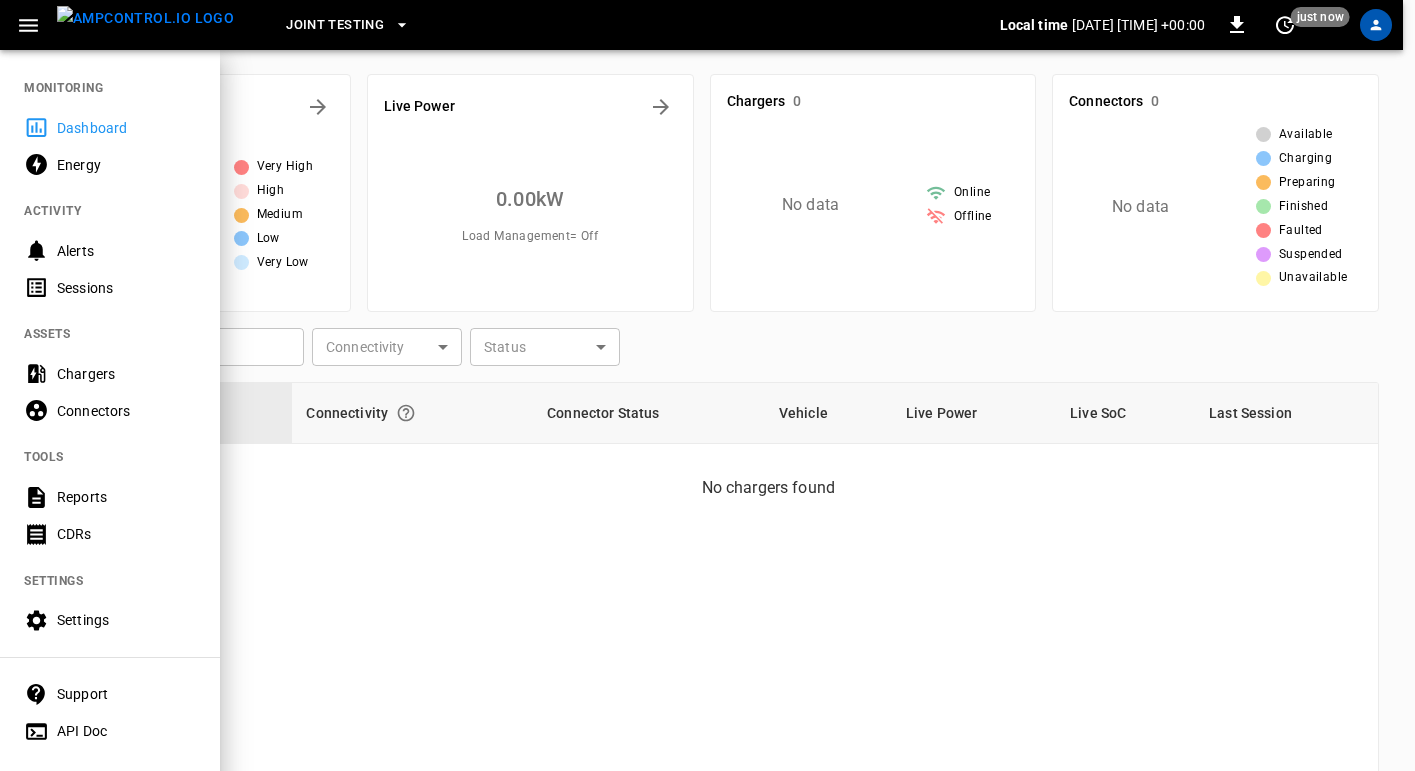 click on "Chargers" at bounding box center (110, 373) 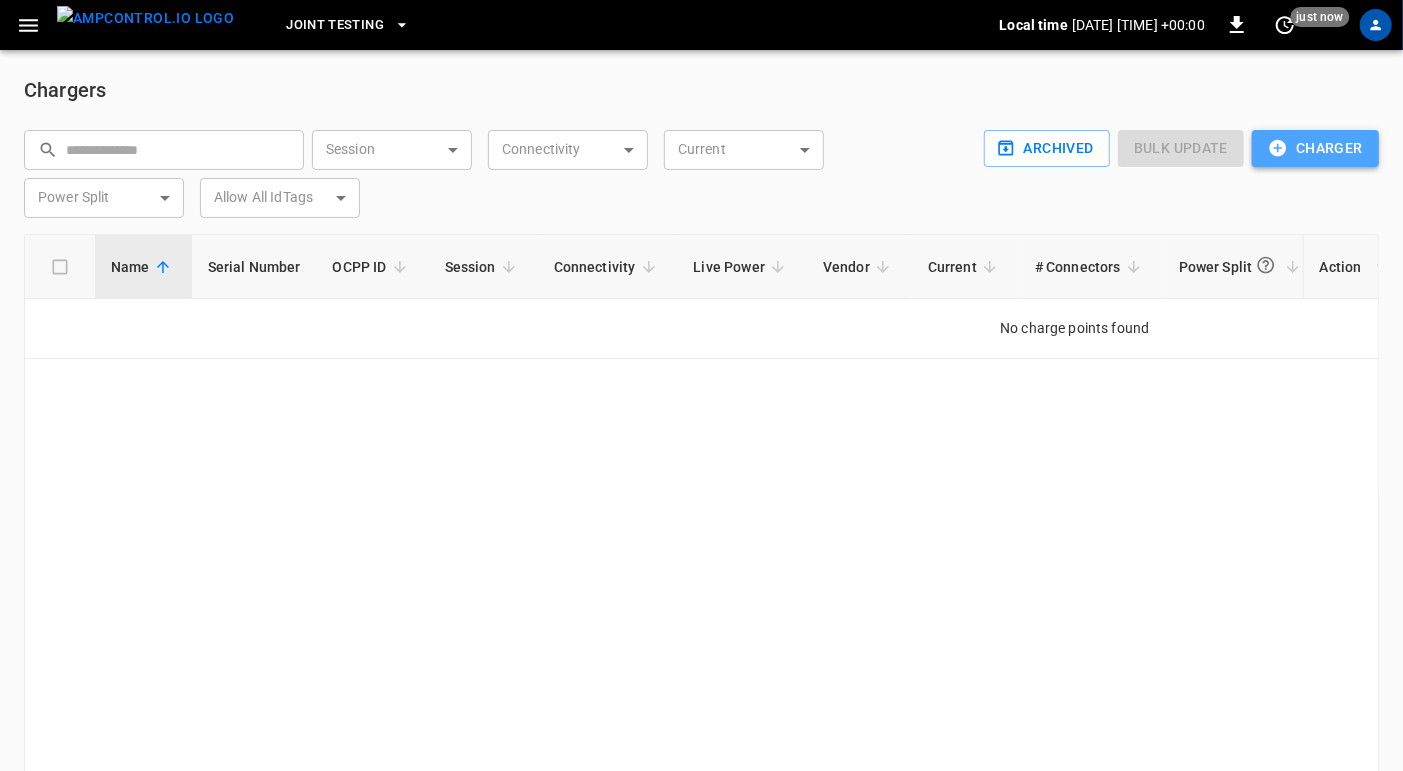 click on "Charger" at bounding box center [1181, 148] 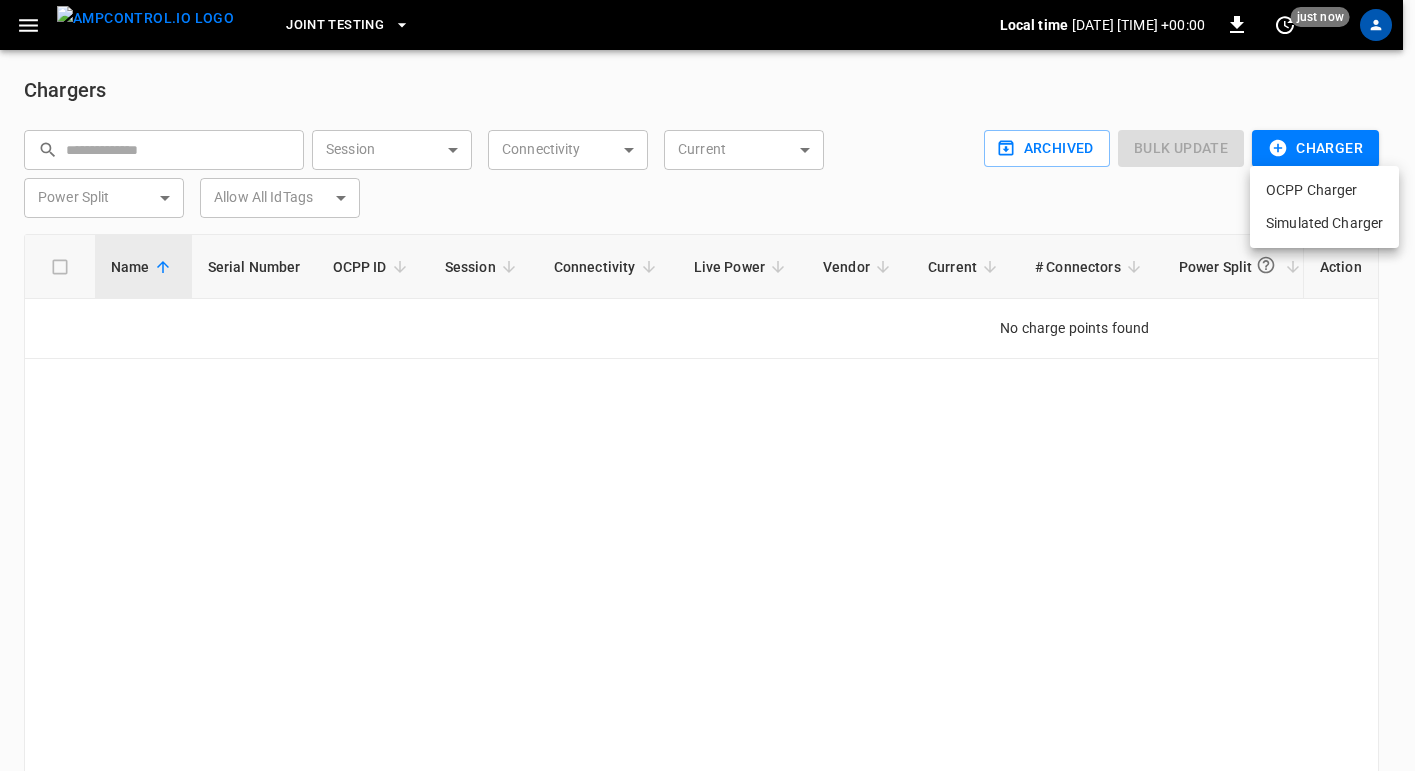 click on "OCPP Charger" at bounding box center [1324, 190] 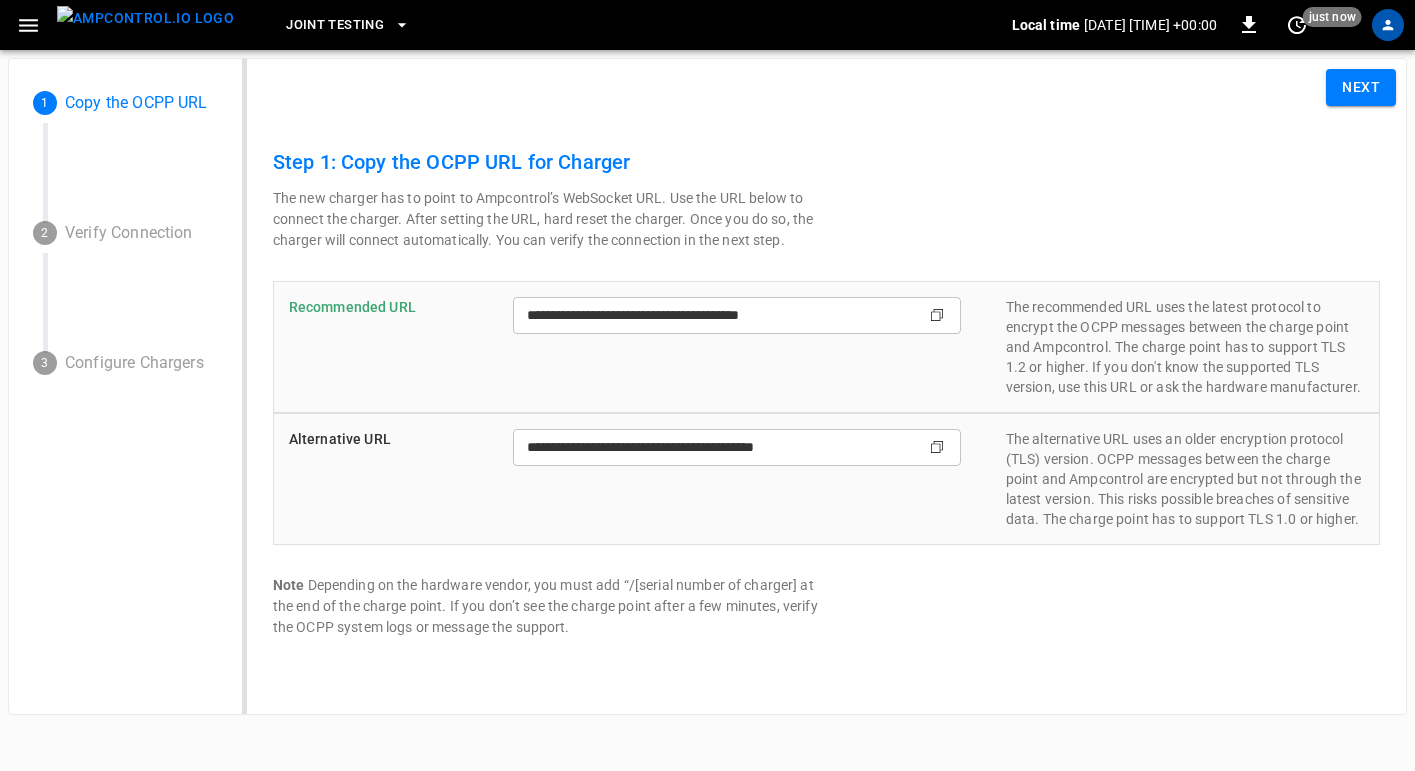 click on "**********" at bounding box center (699, 315) 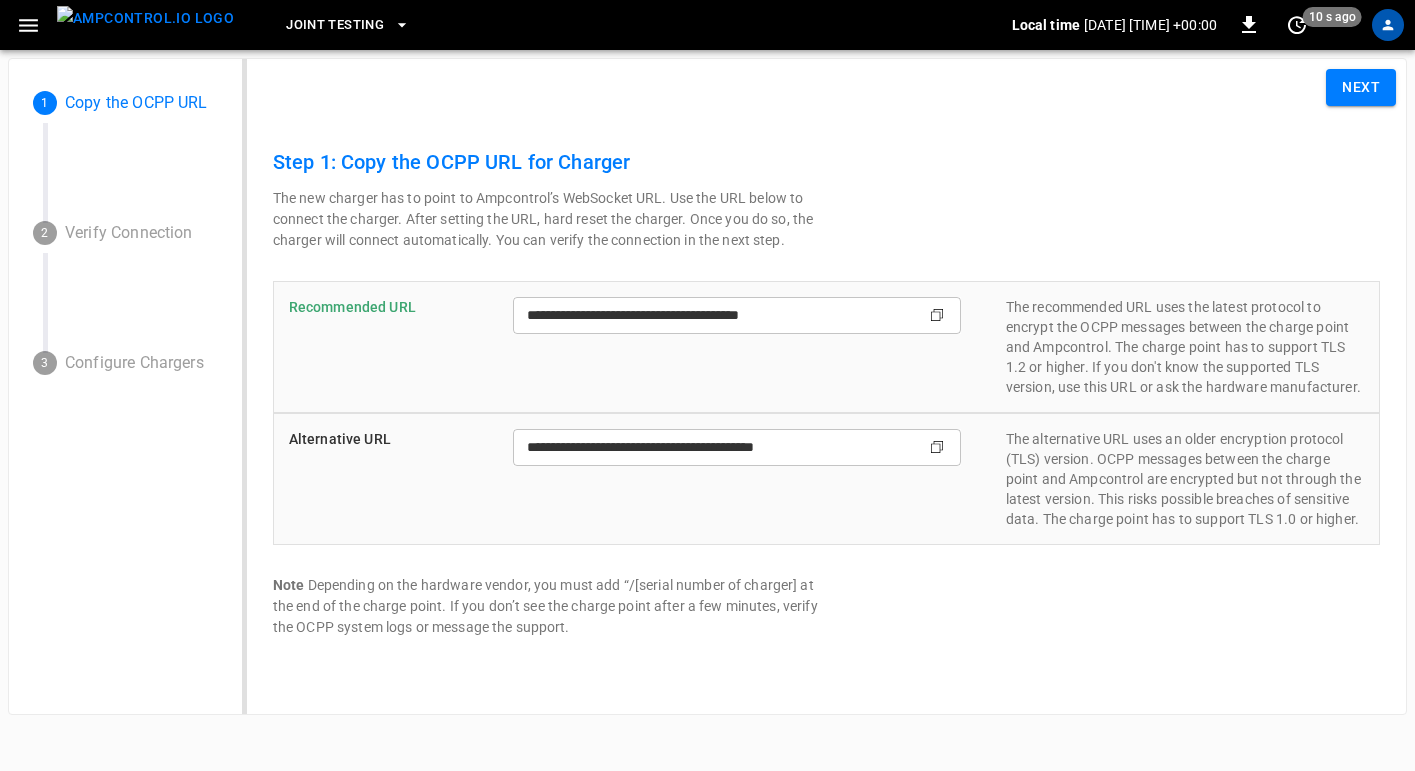 click at bounding box center [937, 315] 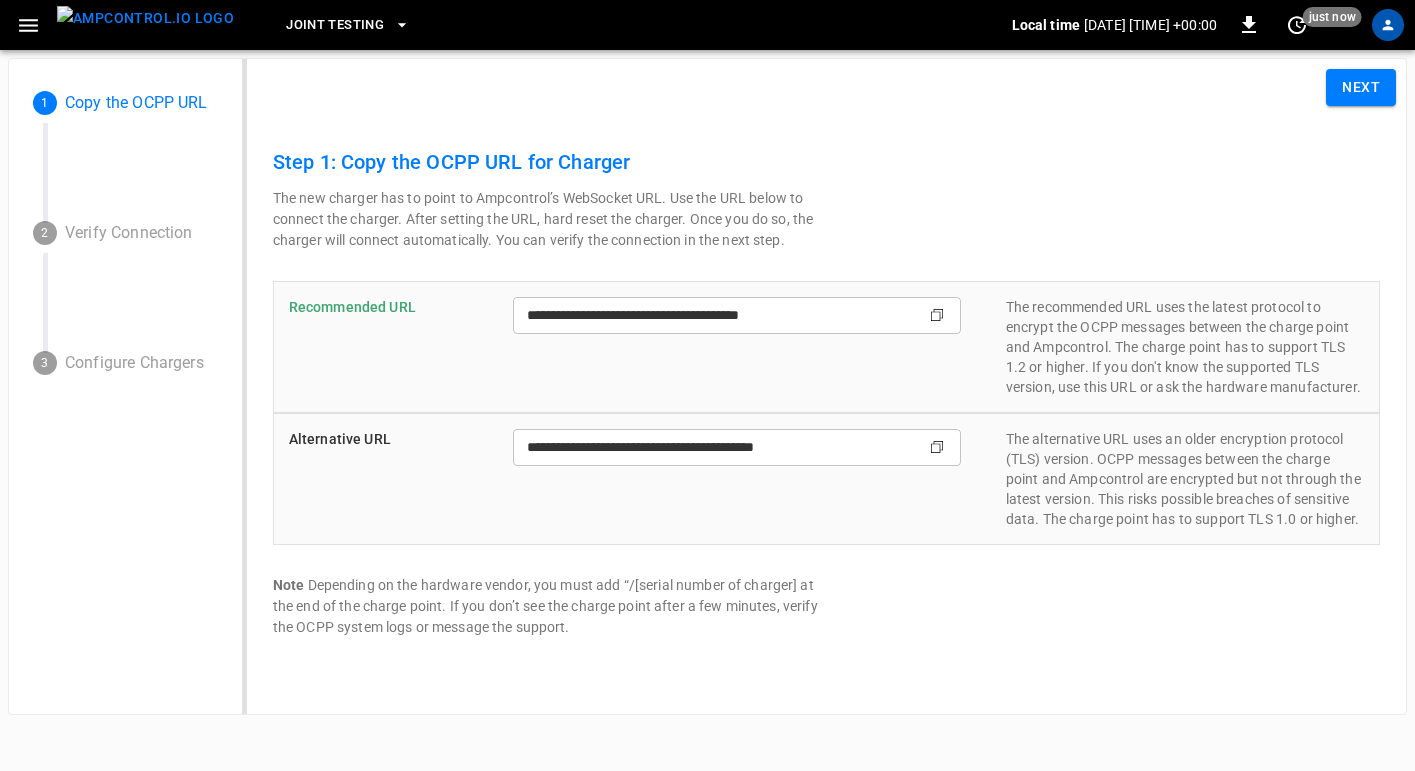 click on "Note   Depending on the hardware vendor, you must add “/[serial number of charger] at the end of the charge point. If you don’t see the charge point after a few minutes, verify the OCPP system logs or message the support." at bounding box center (550, 219) 